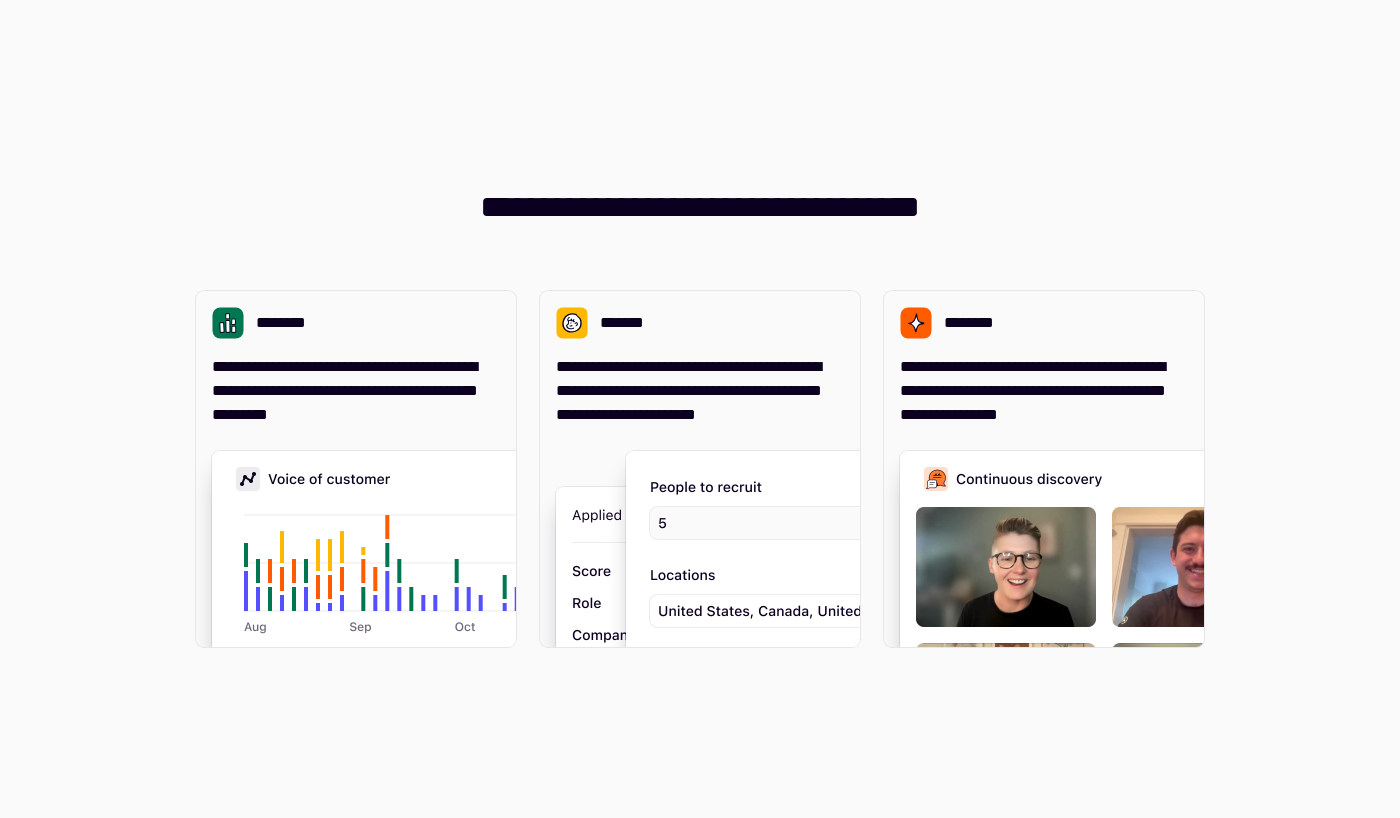 scroll, scrollTop: 0, scrollLeft: 0, axis: both 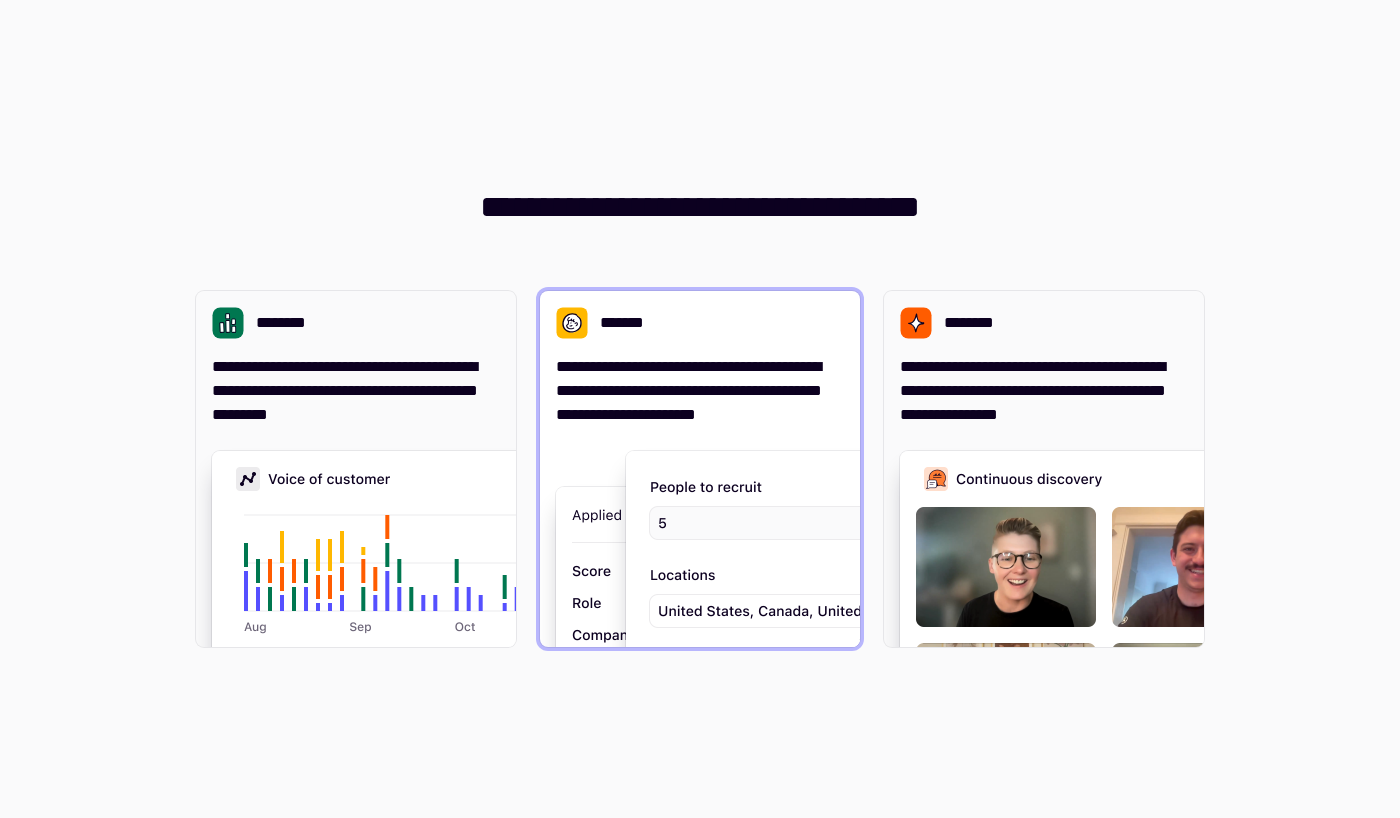 click on "**********" at bounding box center (700, 469) 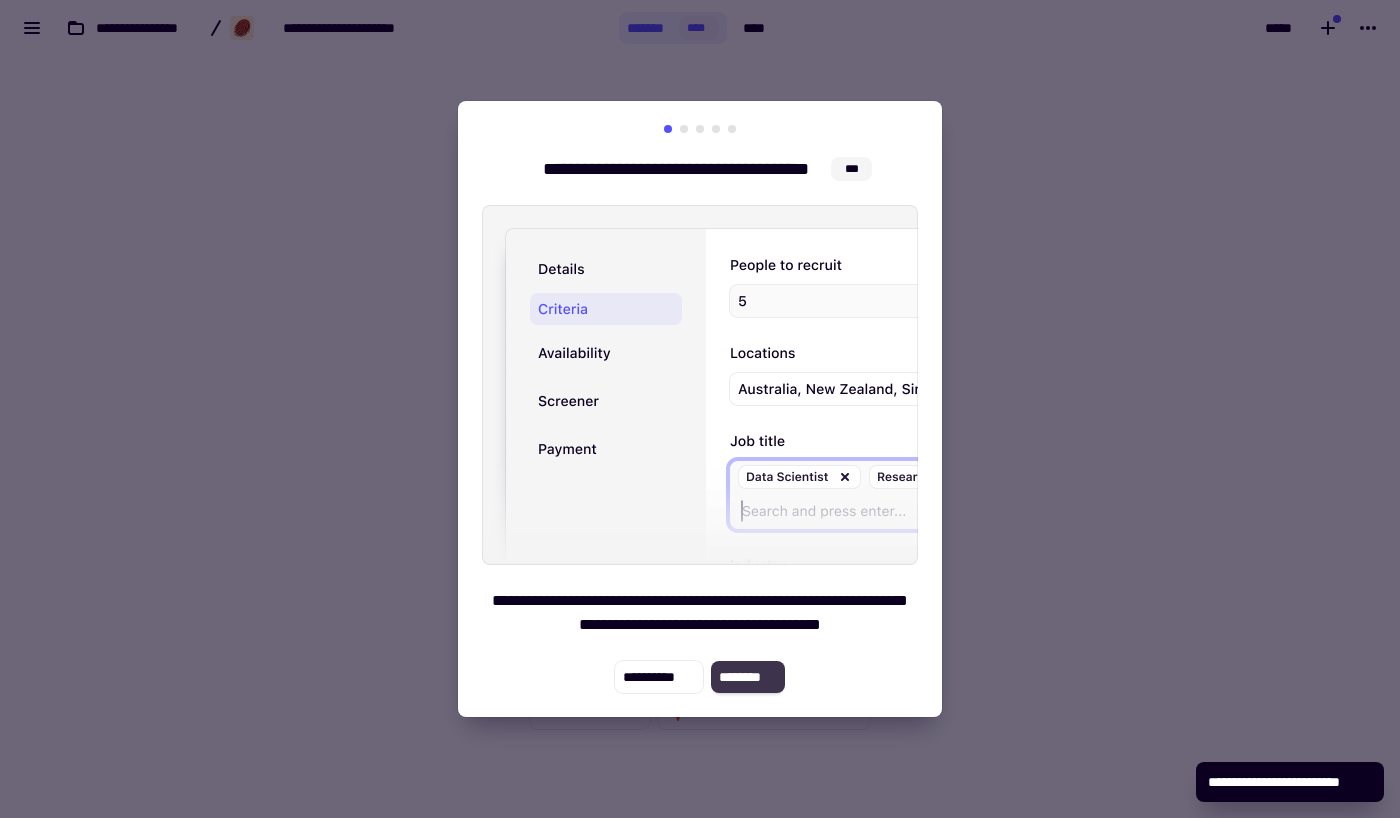 click on "********" 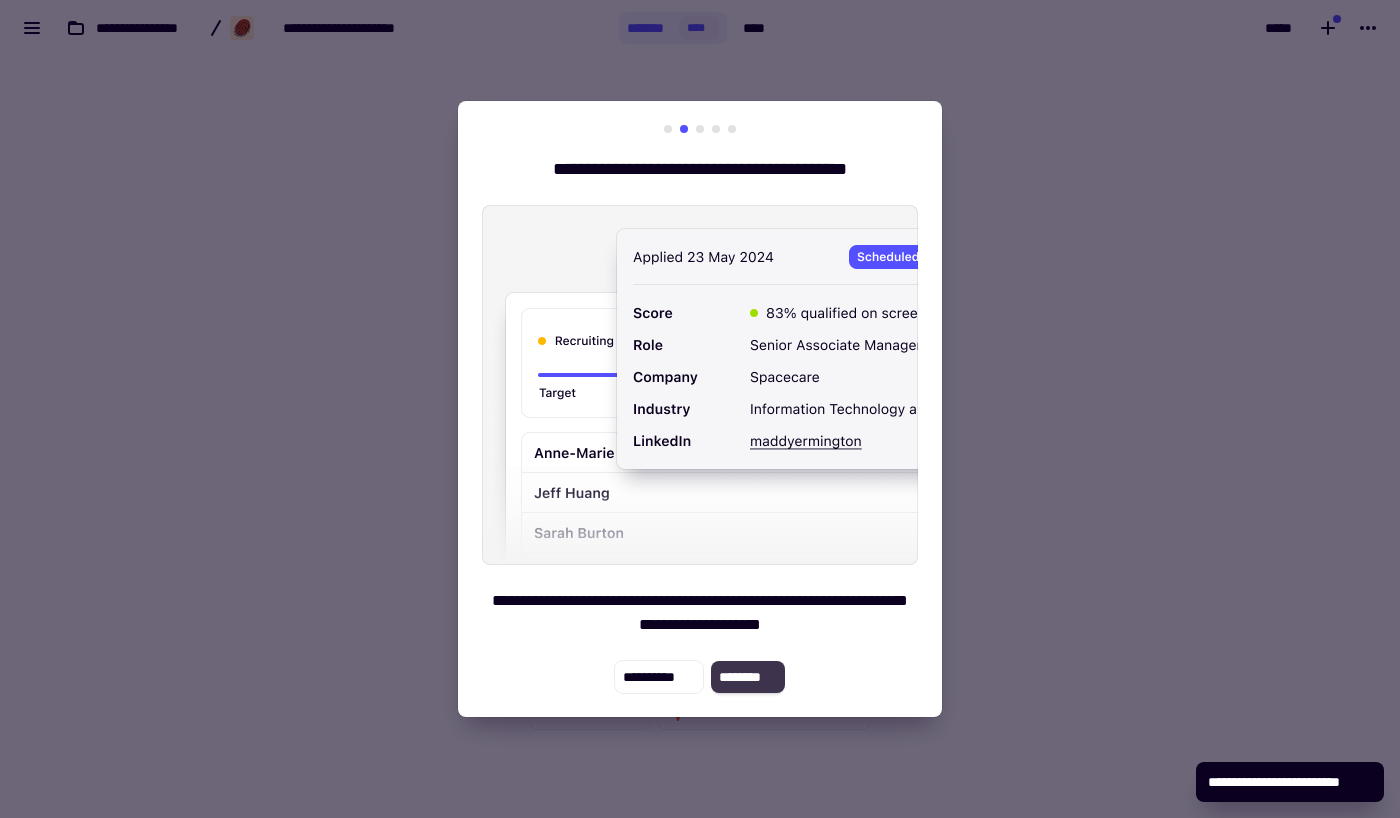 click on "********" 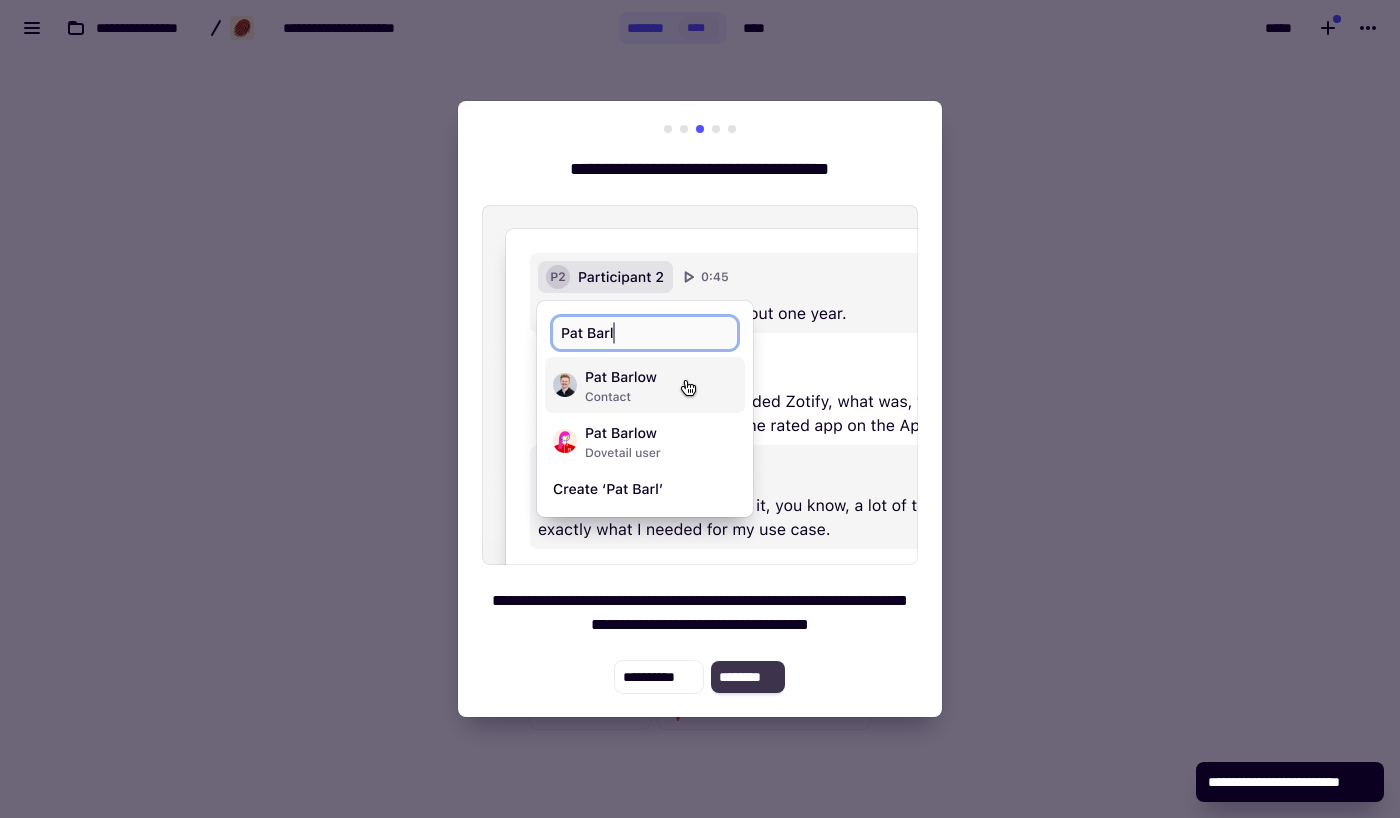 click on "********" 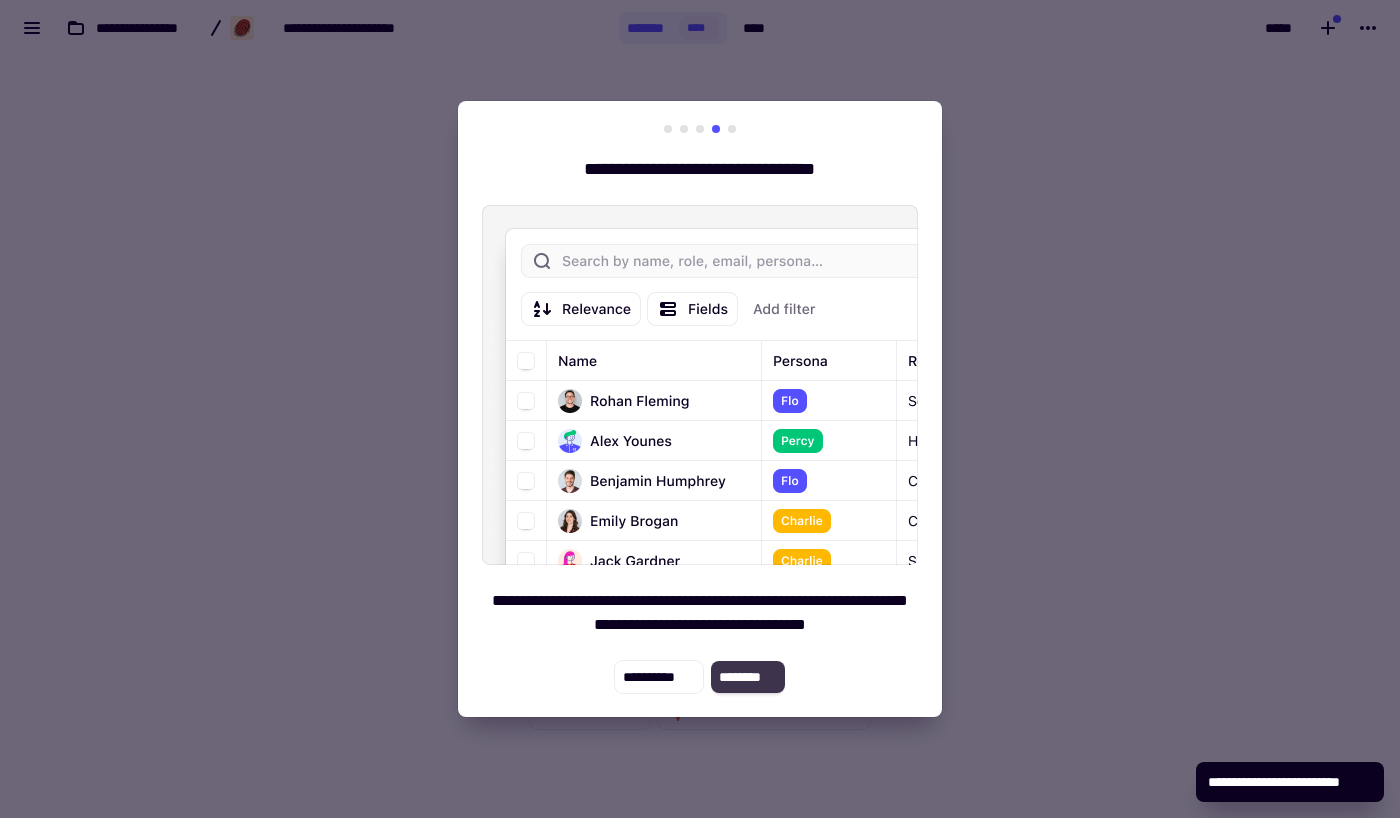 click on "********" 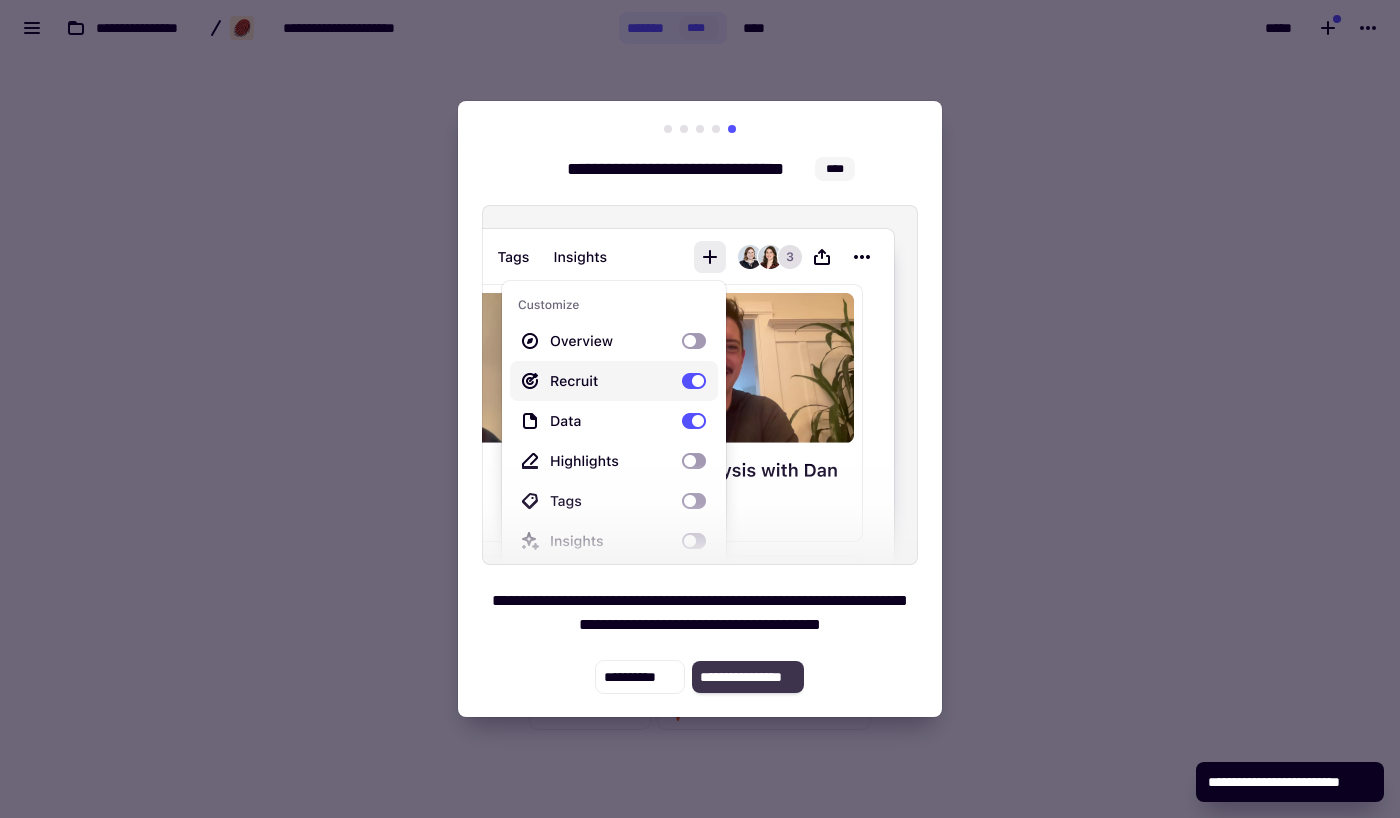 click on "**********" 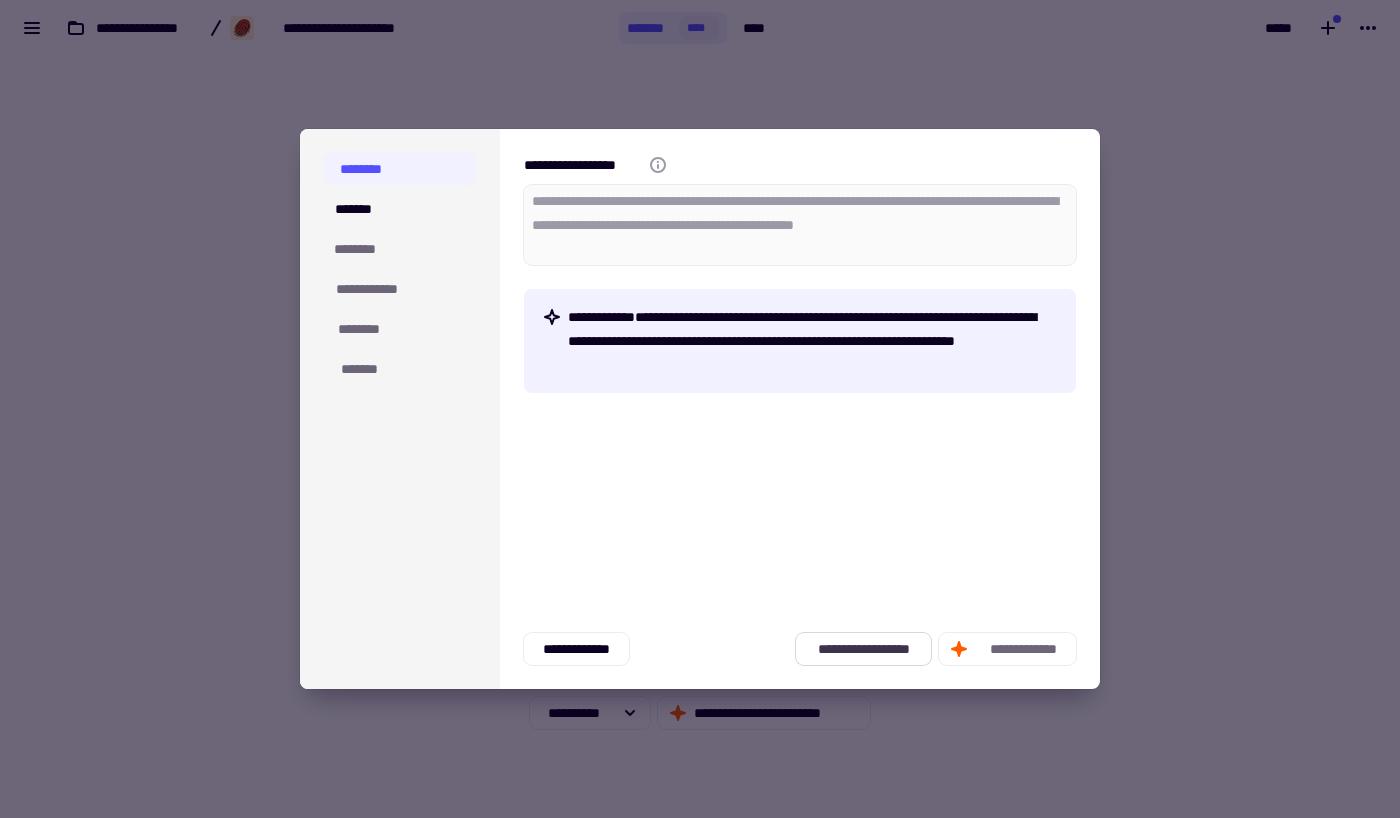 click on "**********" 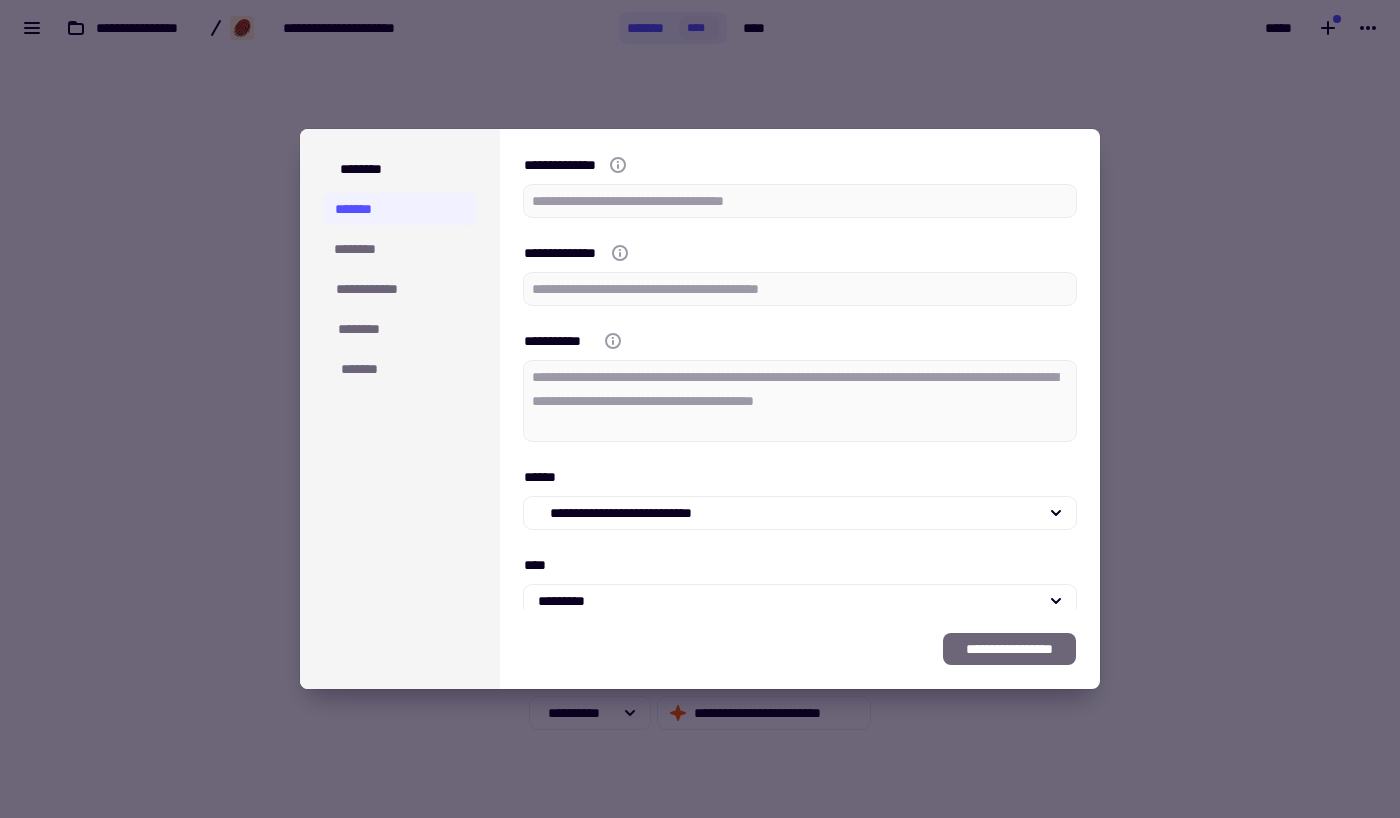 type on "*" 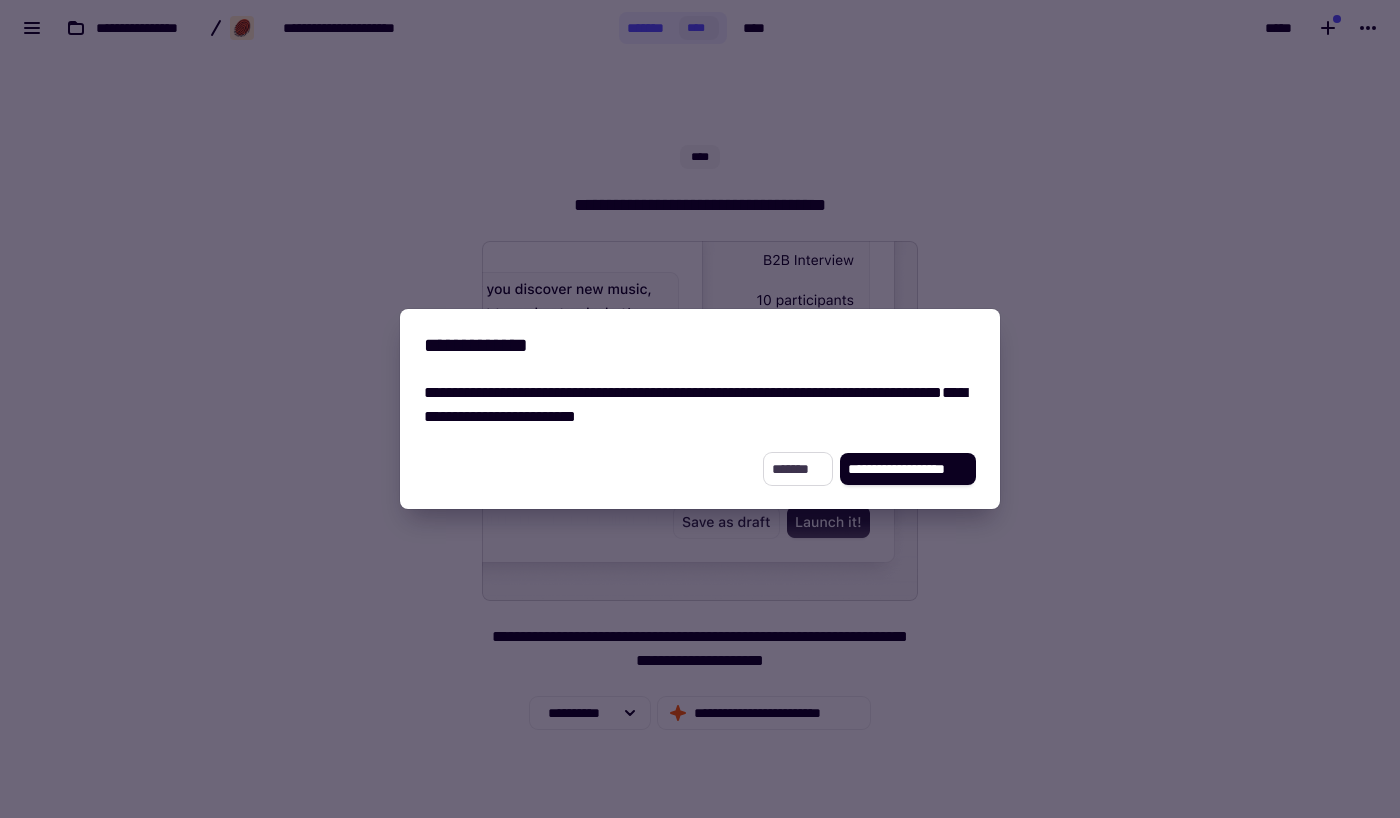 click on "*******" at bounding box center (797, 469) 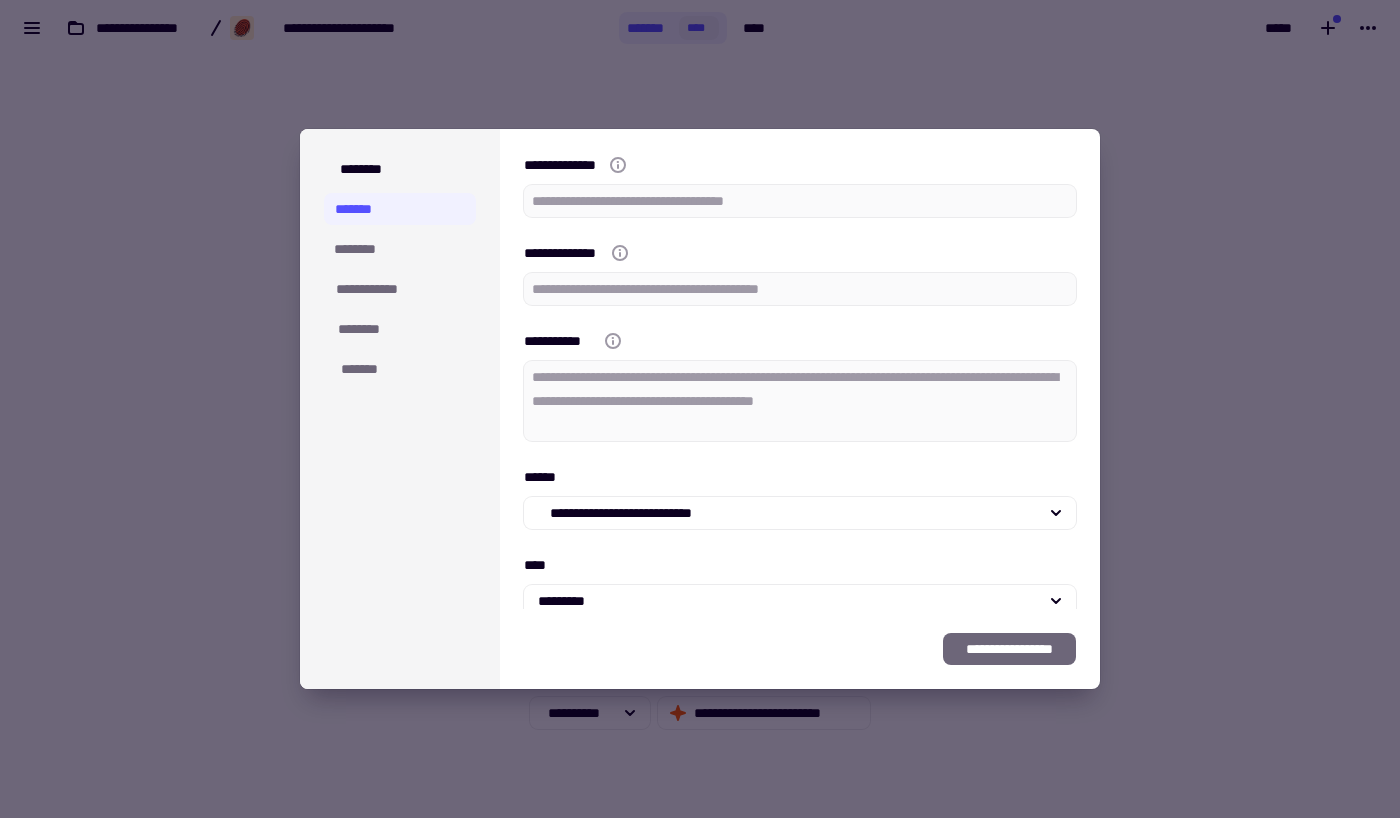 type on "*" 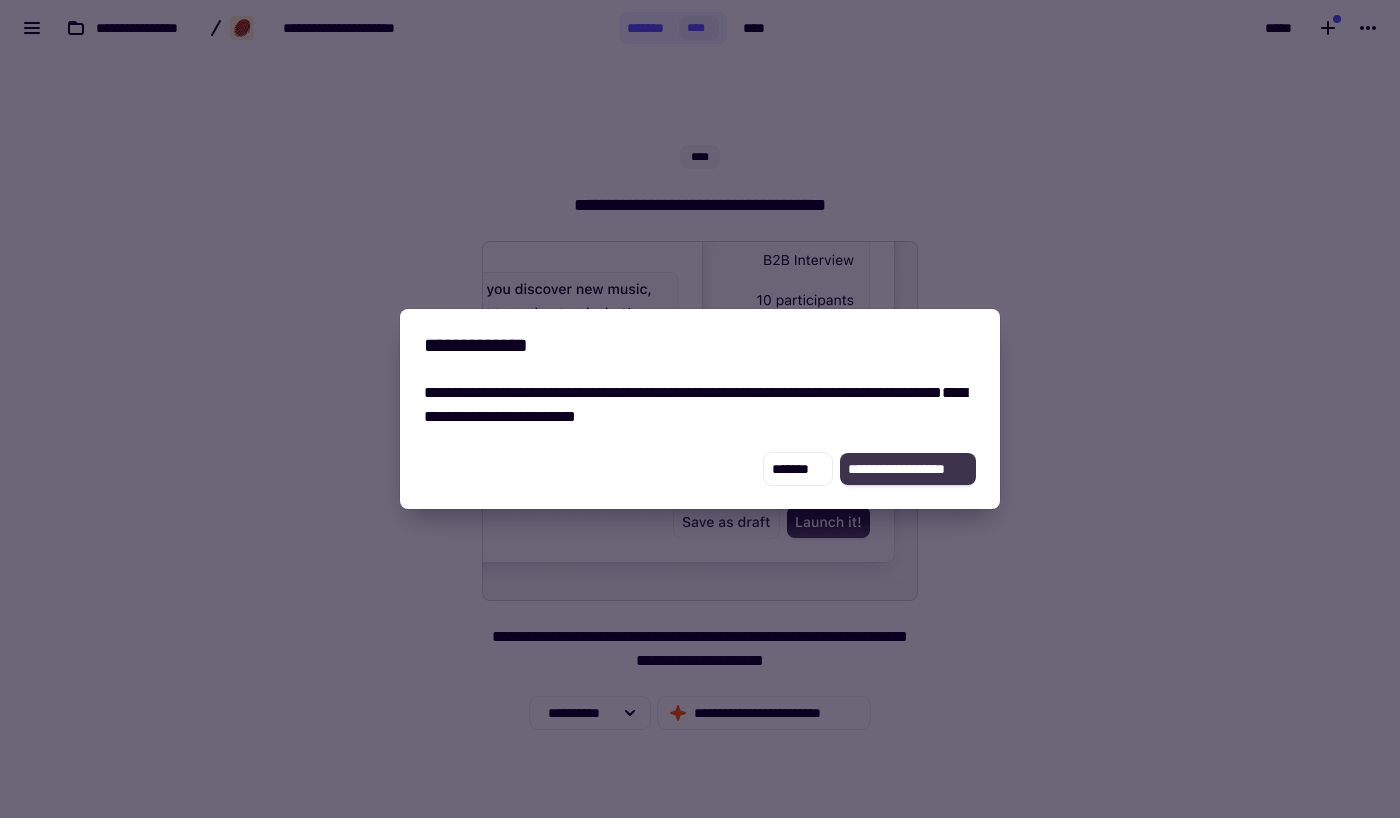 click on "**********" at bounding box center (908, 469) 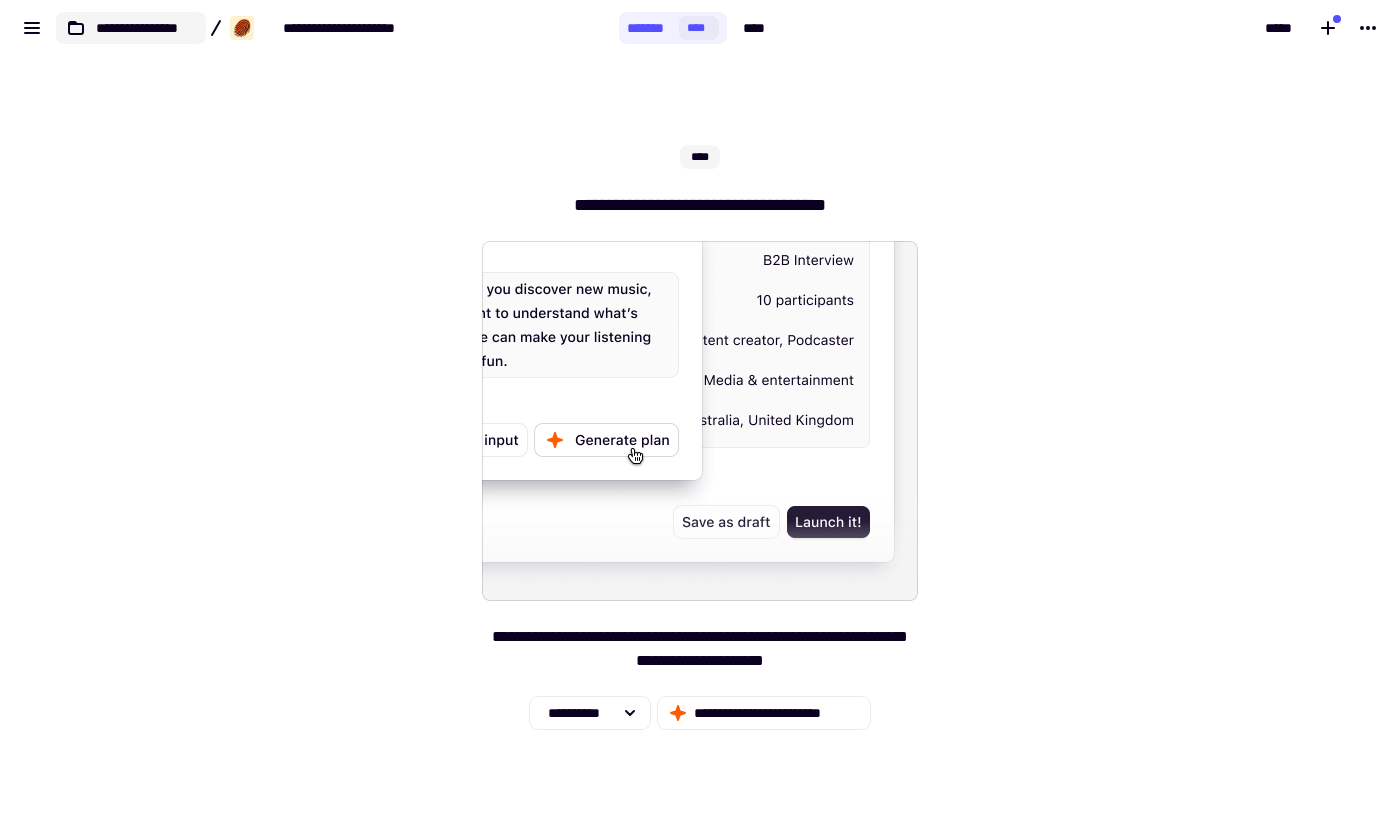 click on "**********" 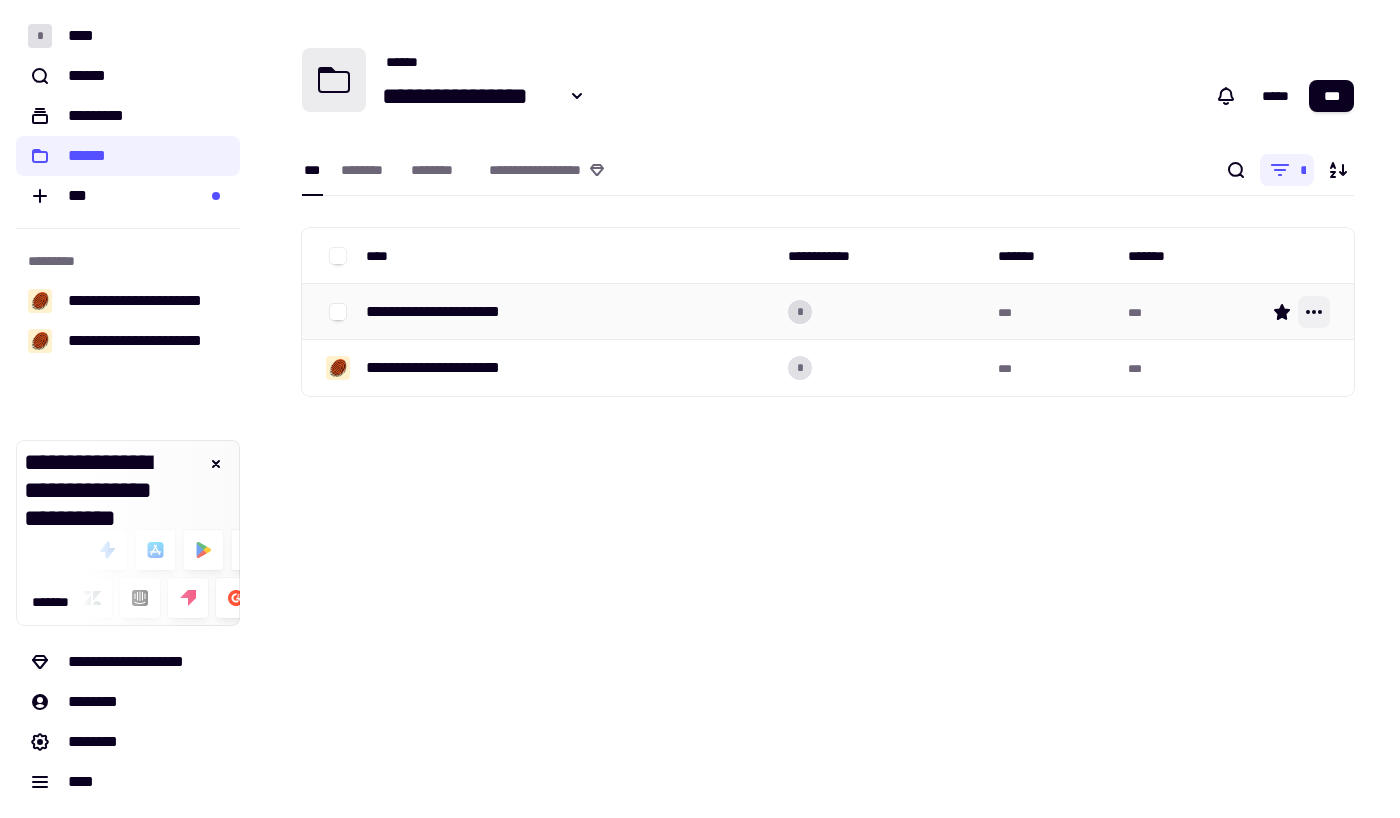 click 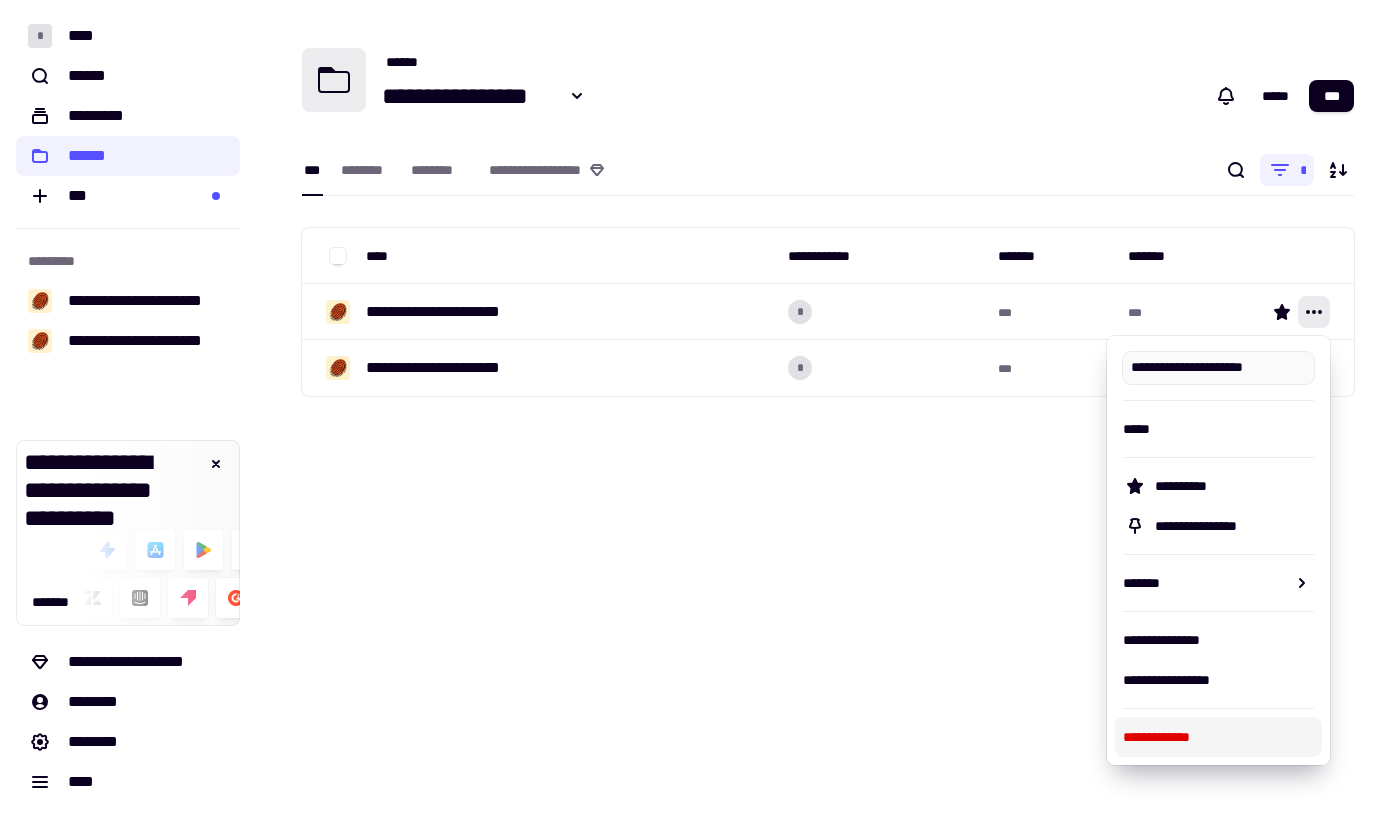 click on "**********" at bounding box center (1218, 737) 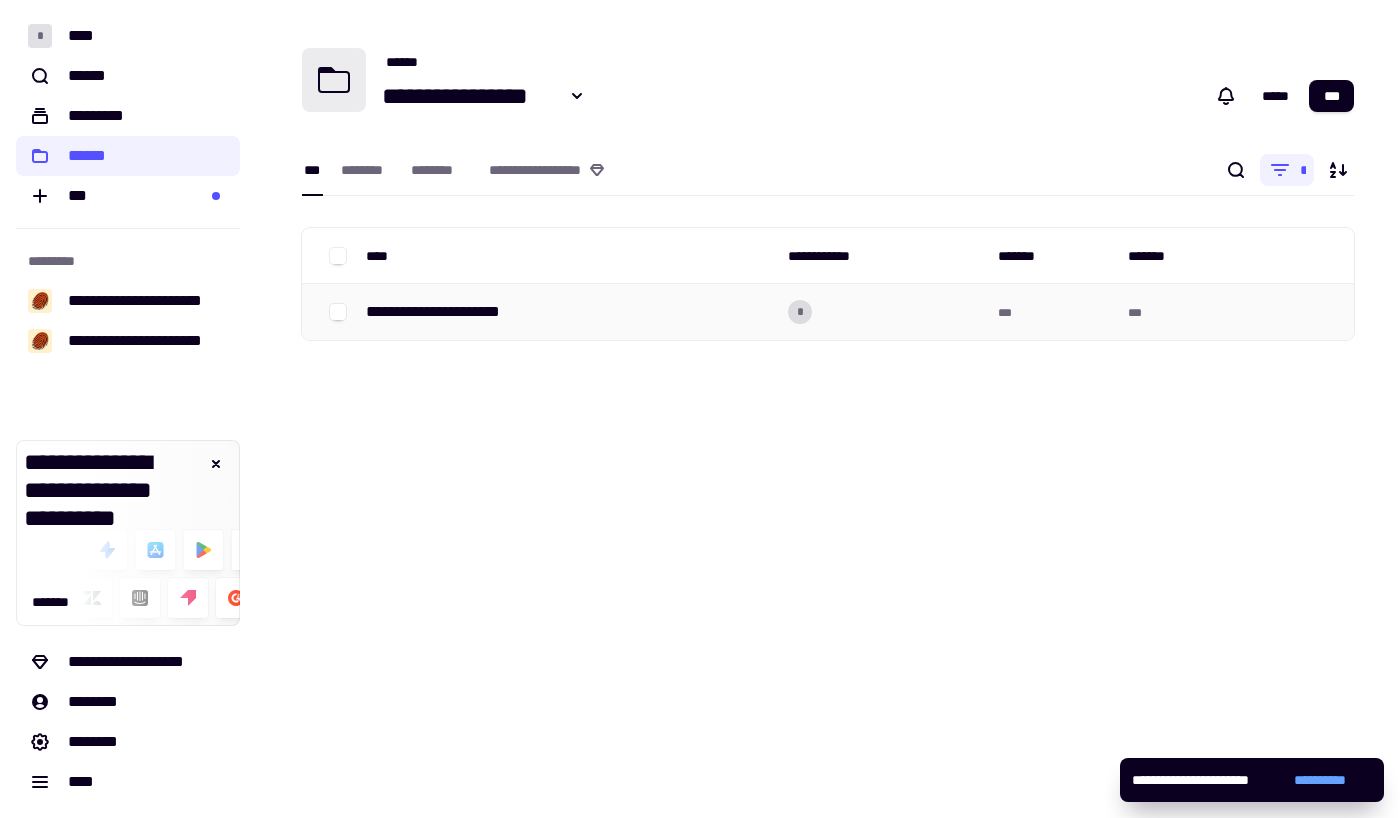 click on "[FIRST] [LAST] [EMAIL] [ADDRESS] [CITY], [STATE] [POSTAL_CODE] [COUNTRY] [PHONE] [SSN] [PASSPORT] [DRIVER_LICENSE] [CREDIT_CARD]" at bounding box center (828, 202) 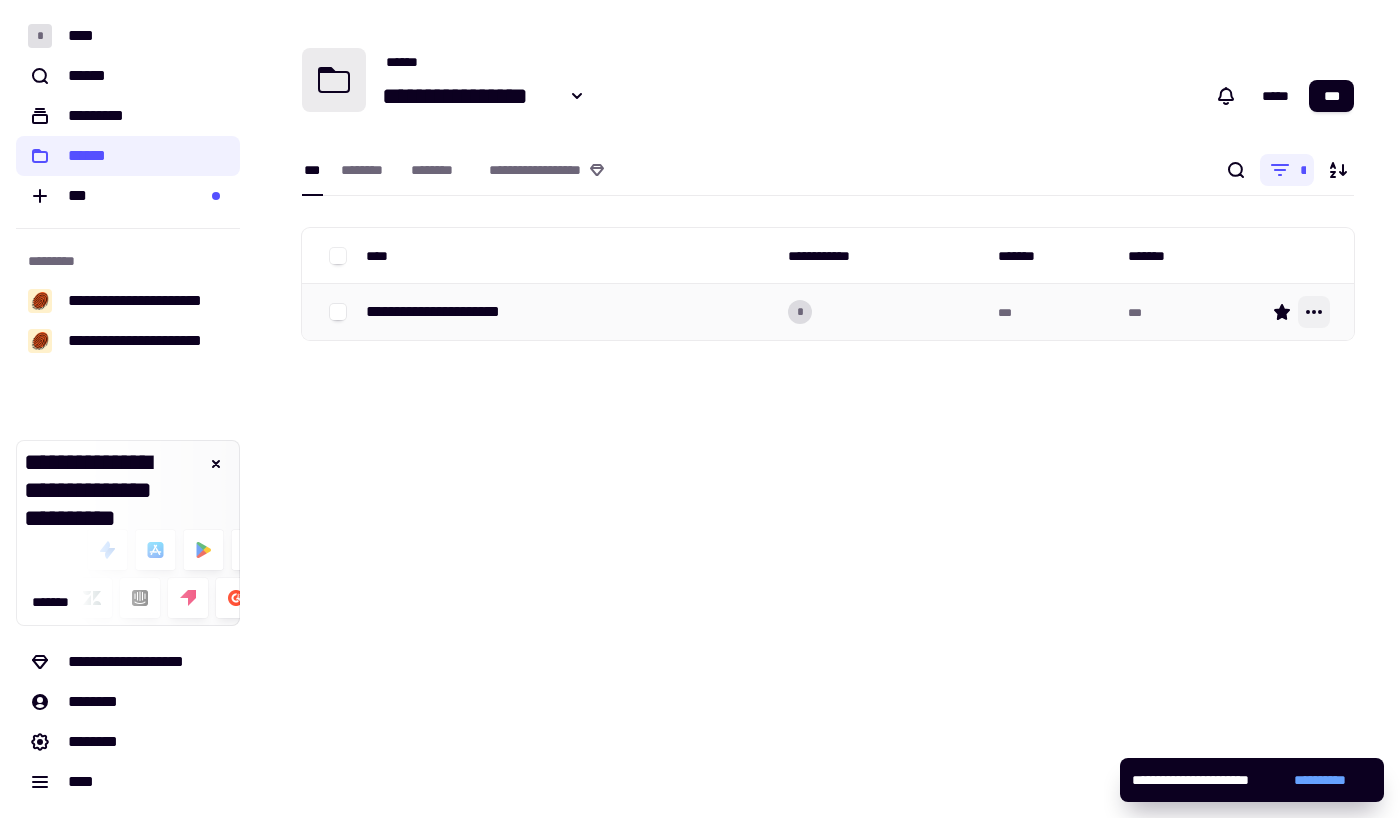 click 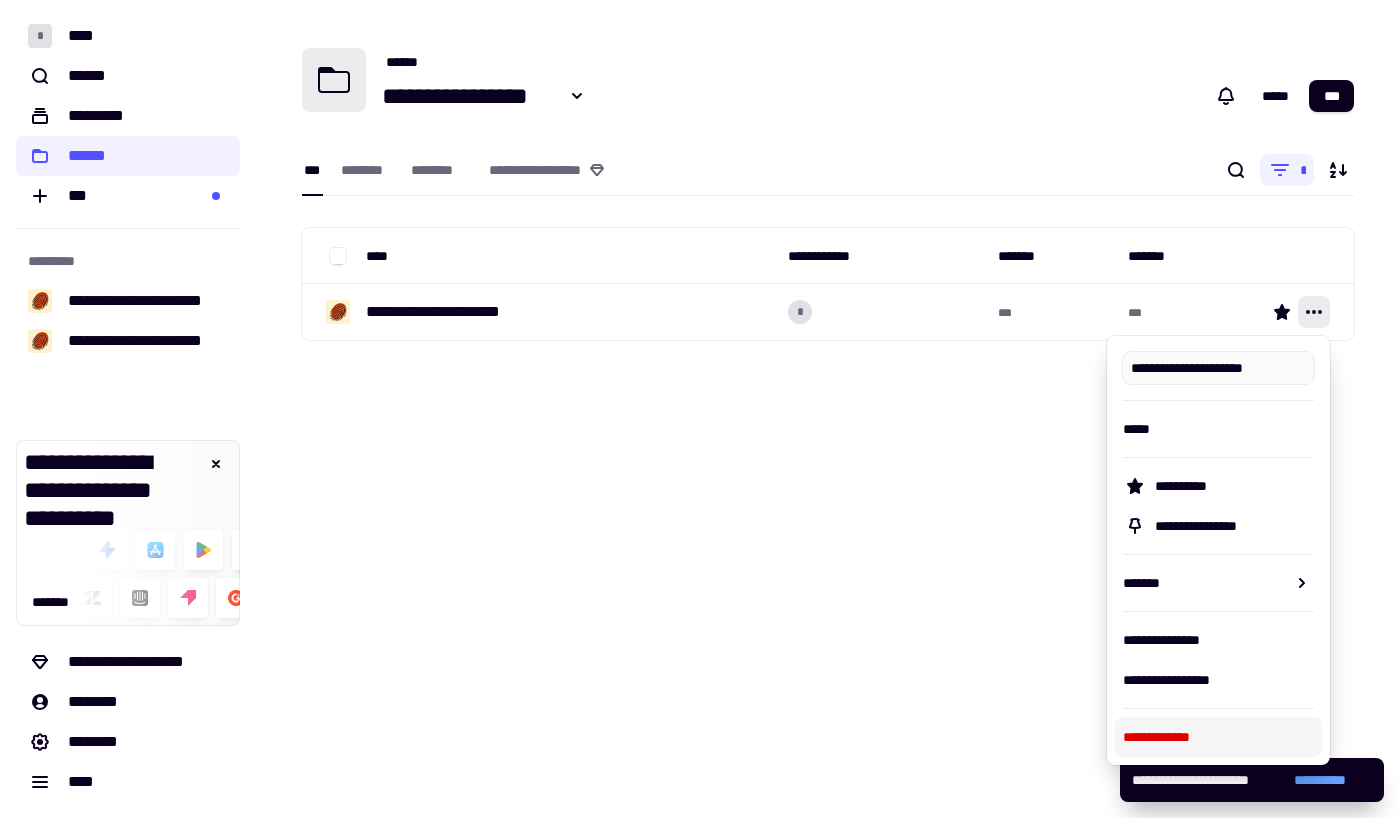 click on "**********" at bounding box center (1218, 737) 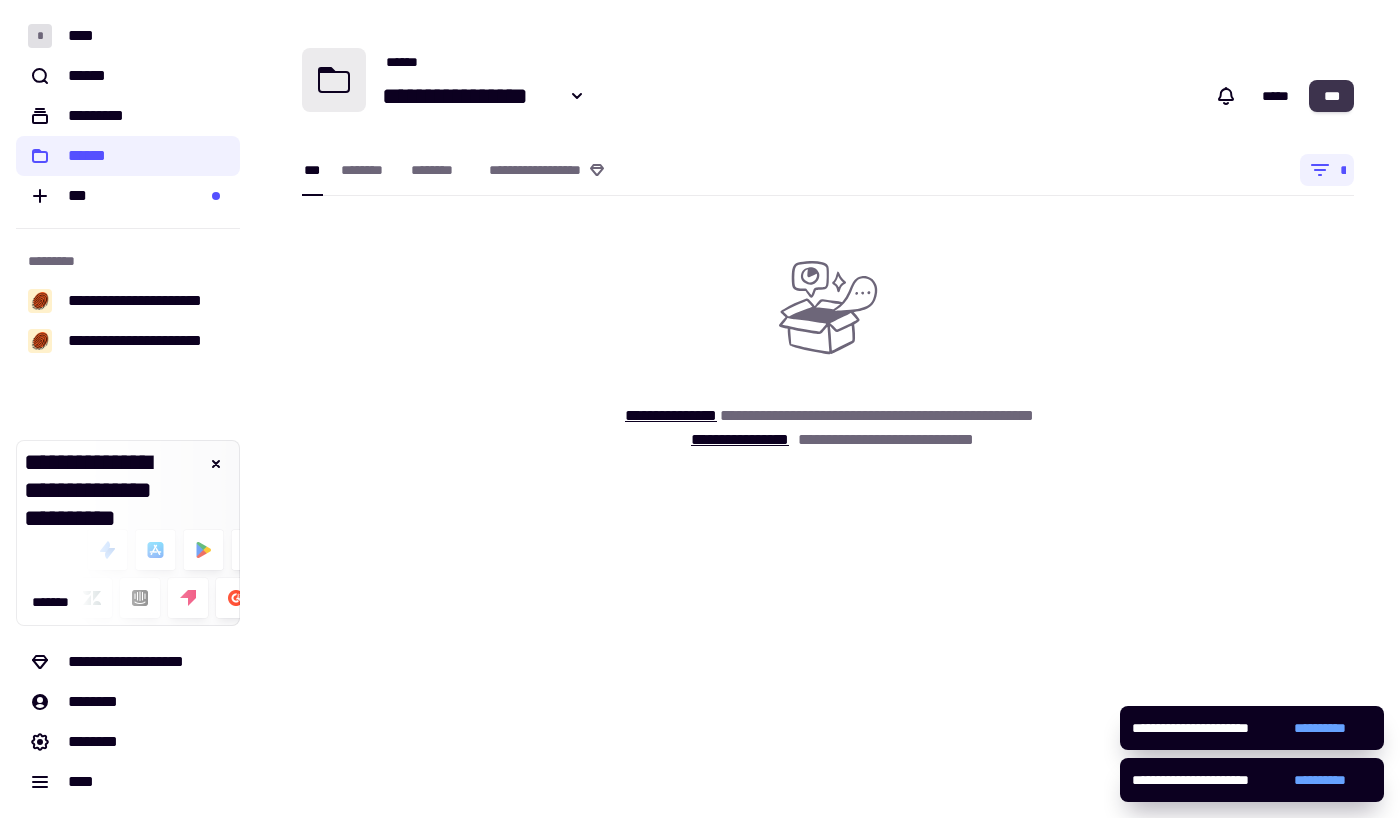 click on "***" 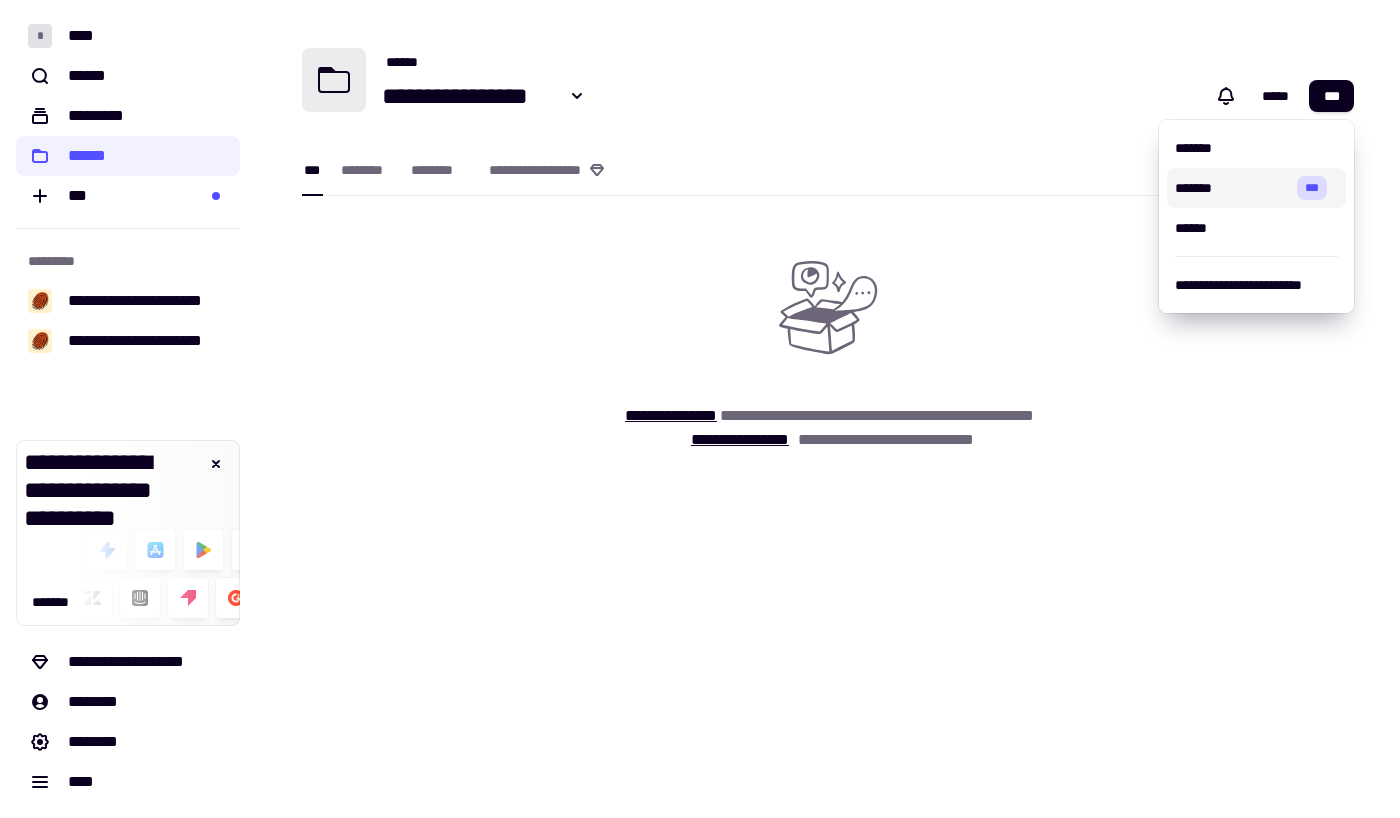 click on "******" at bounding box center (864, 62) 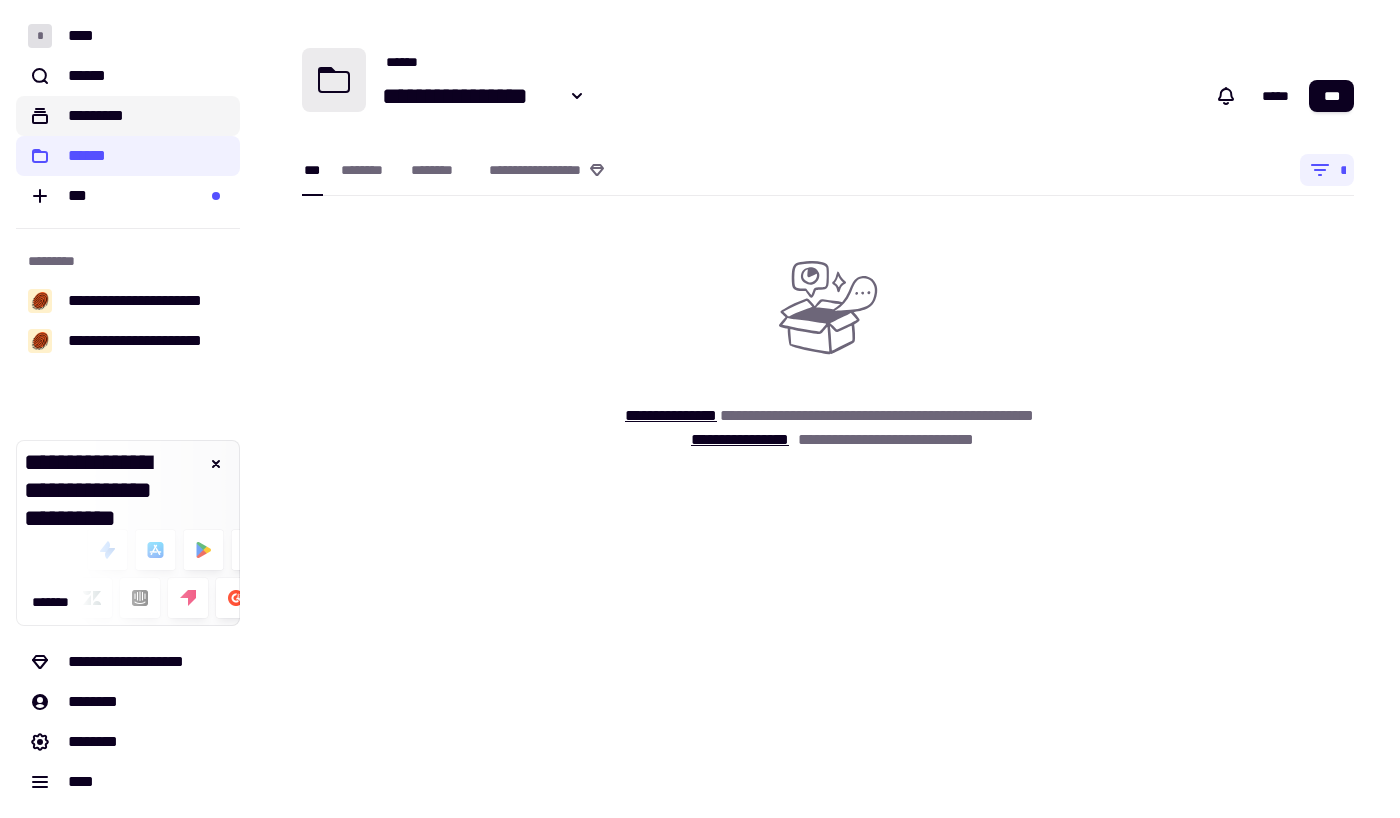click on "*********" 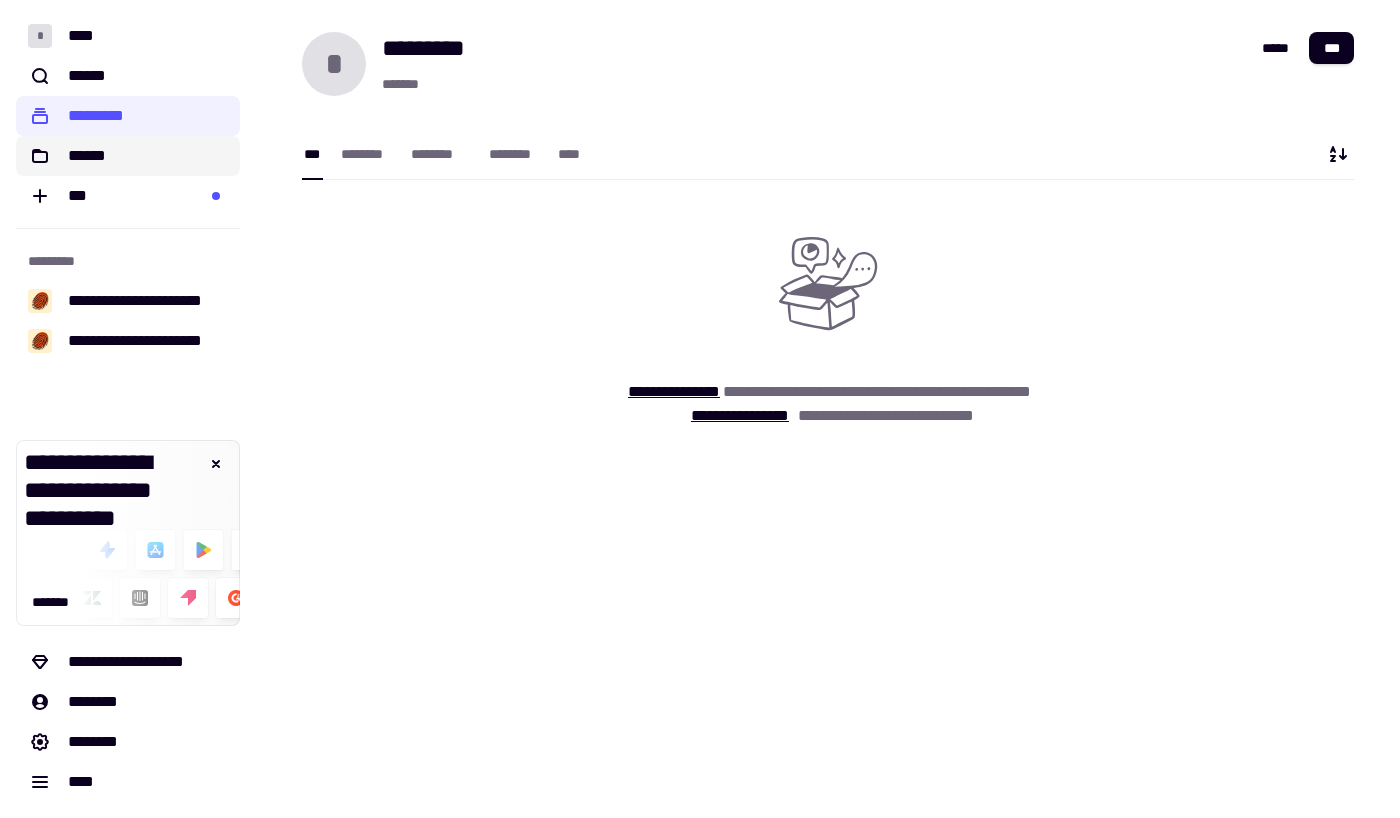 click on "******" 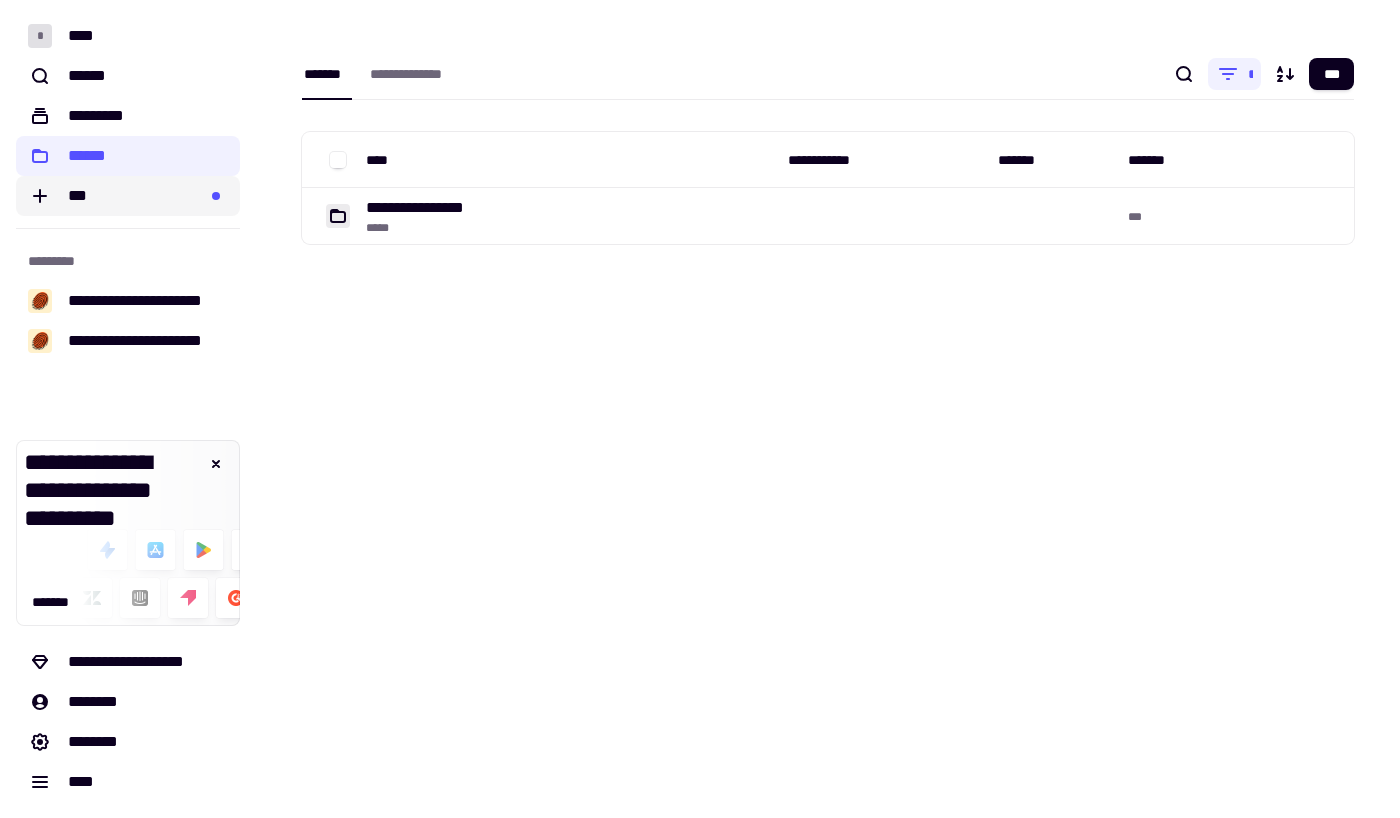 click on "***" 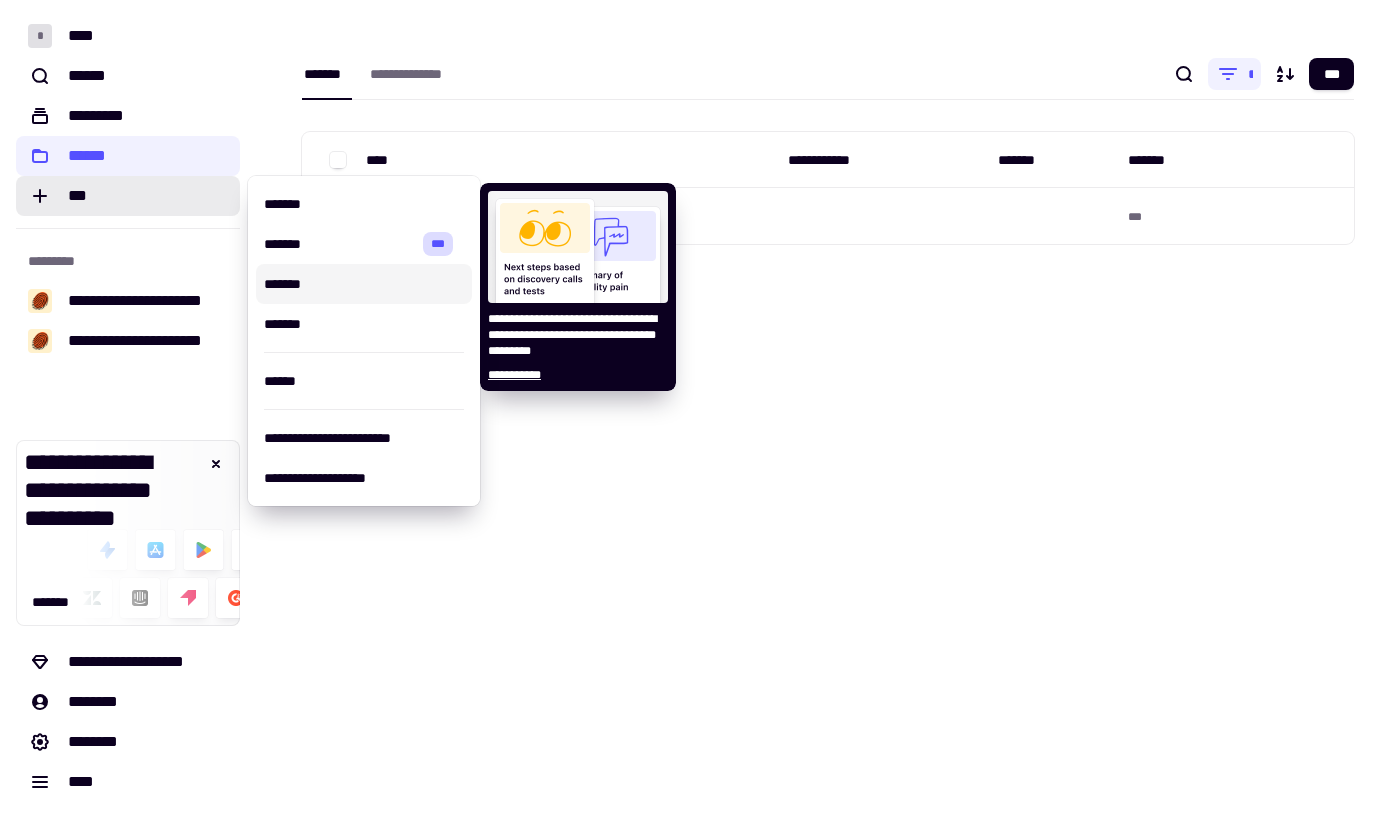 click on "*******" at bounding box center [364, 284] 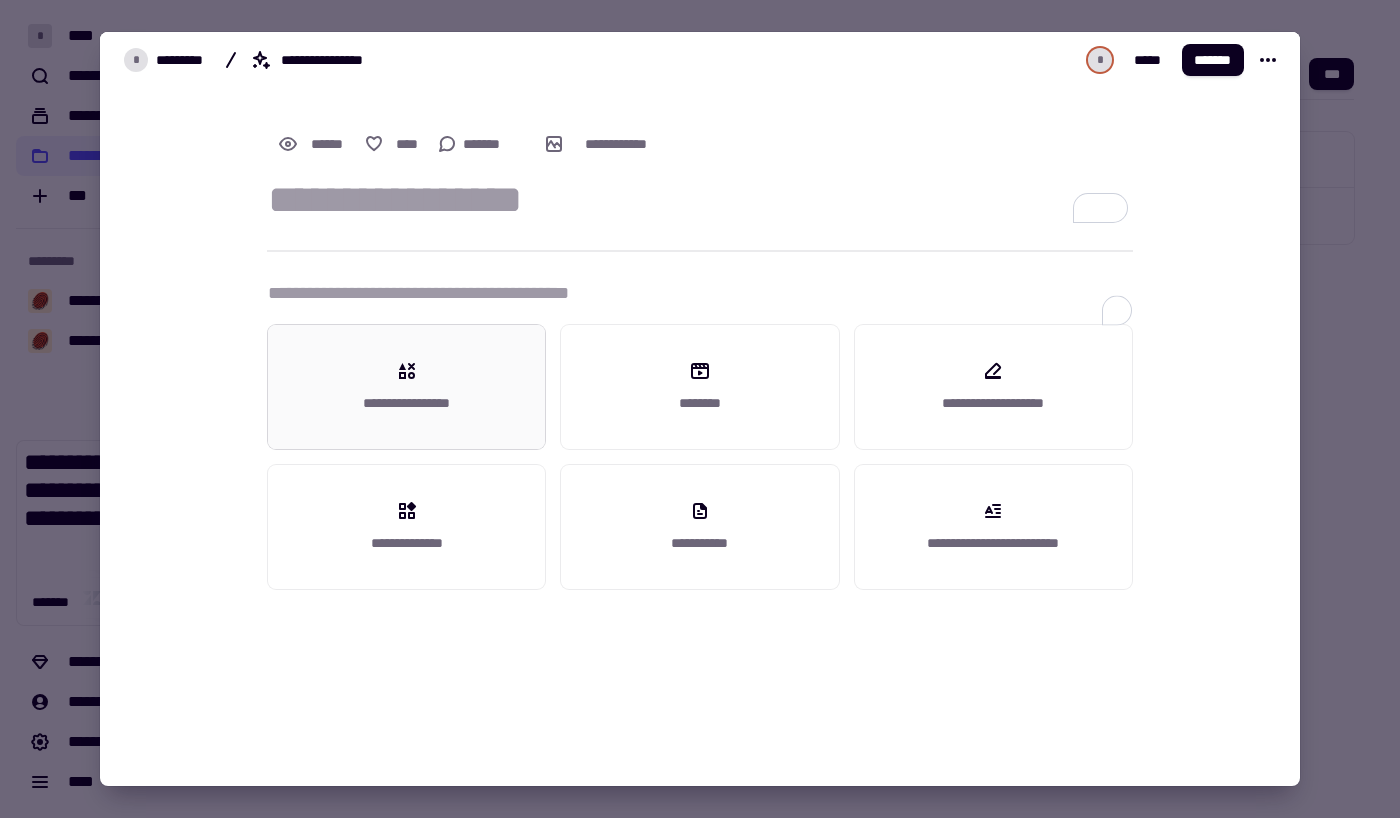 click on "**********" 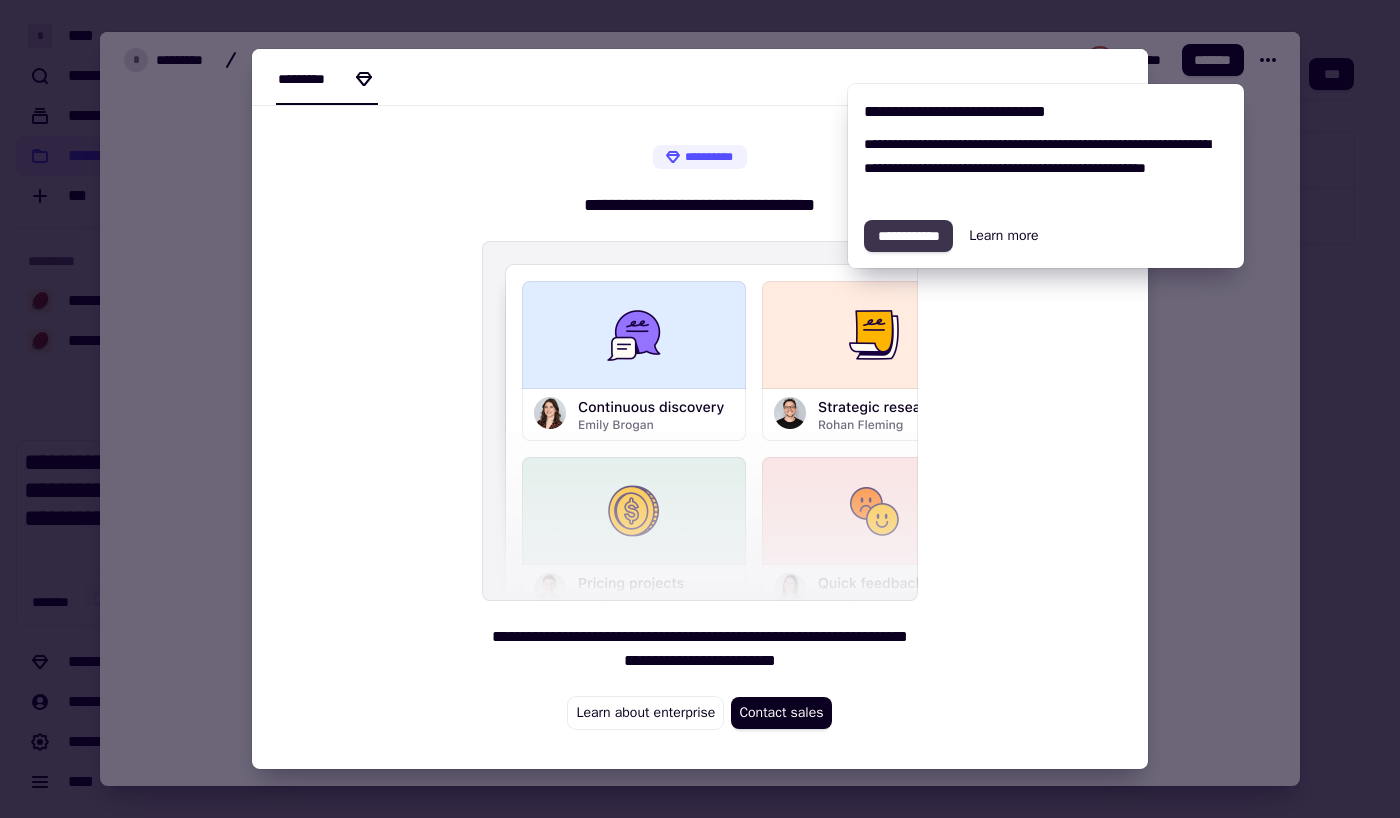 click on "**********" 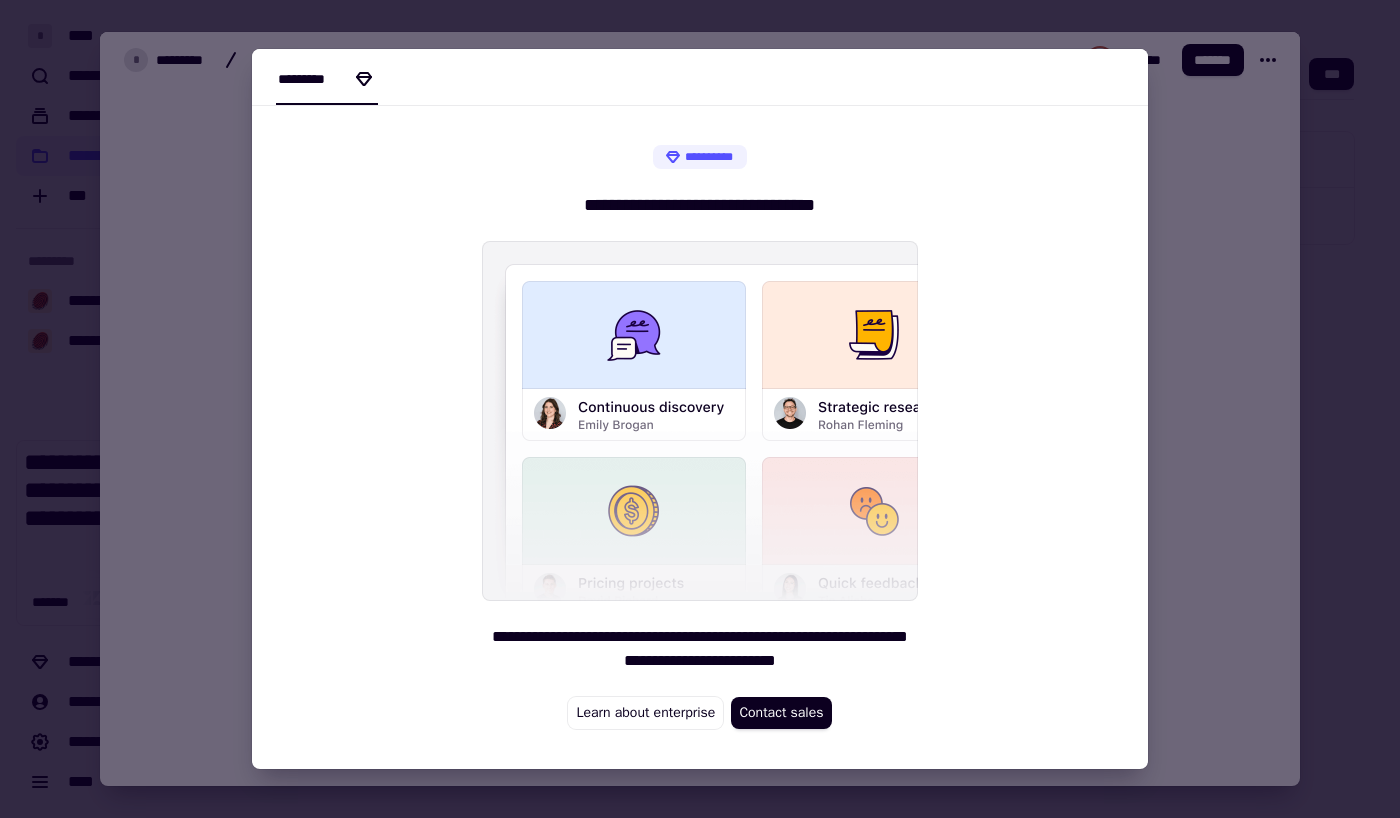 click at bounding box center (700, 409) 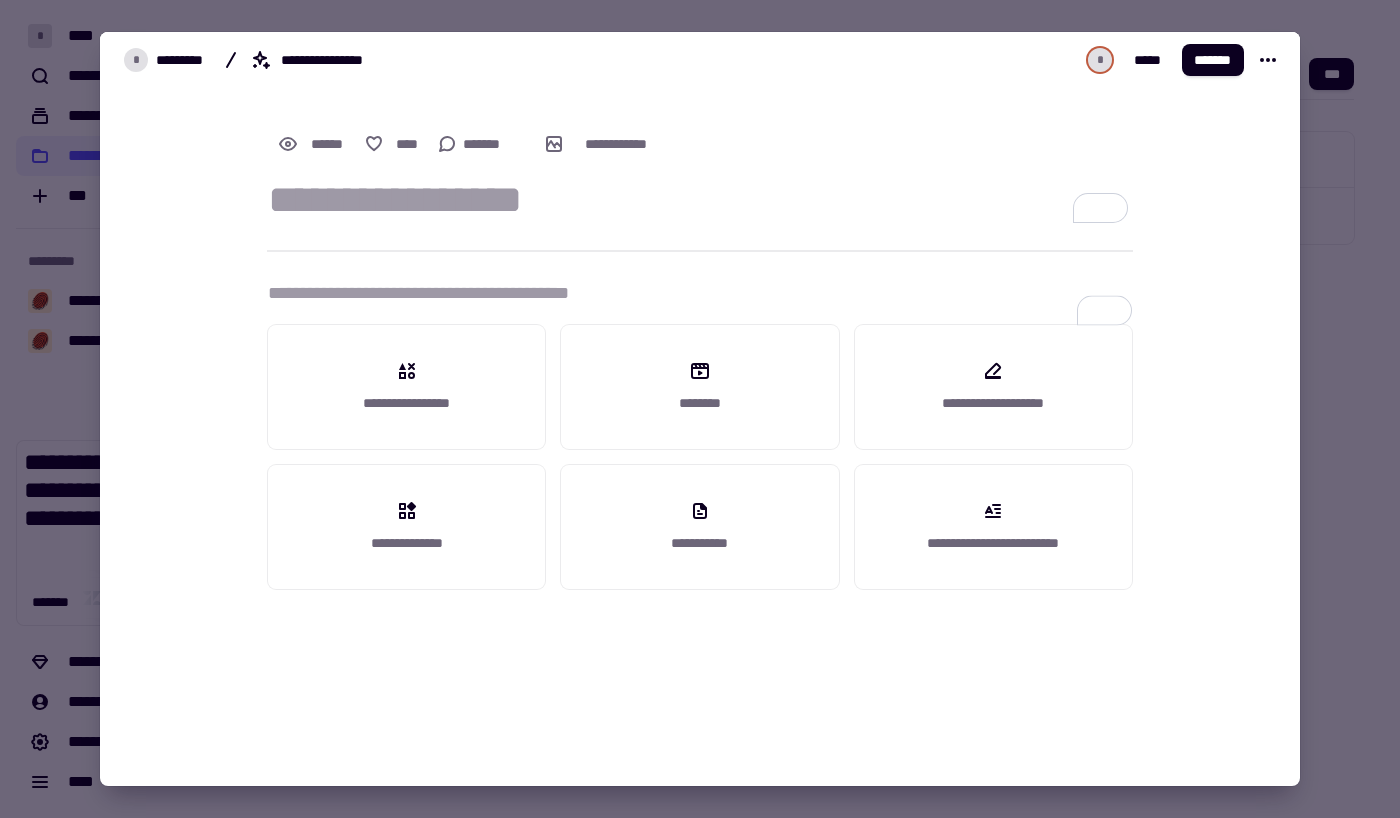 click at bounding box center (700, 409) 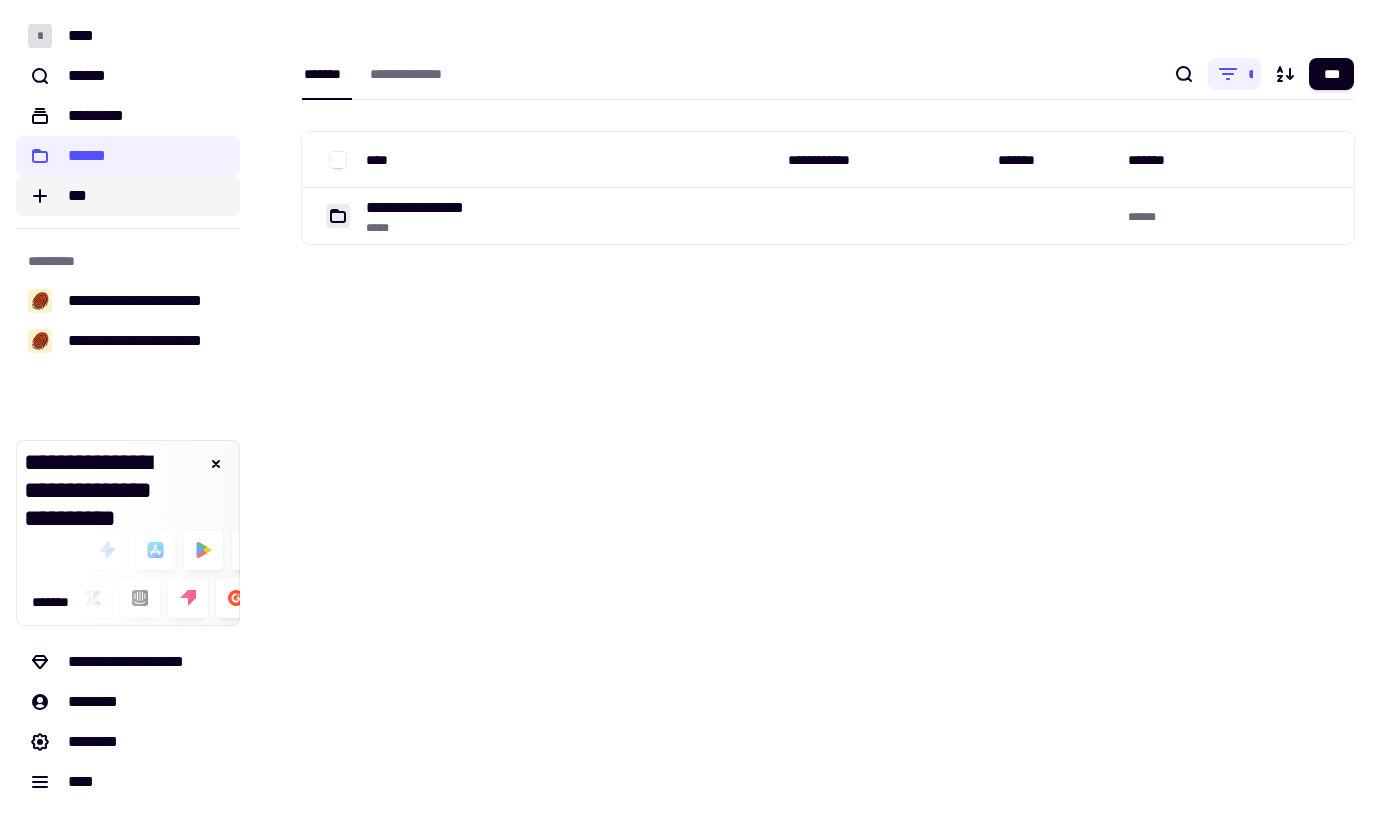 click on "***" 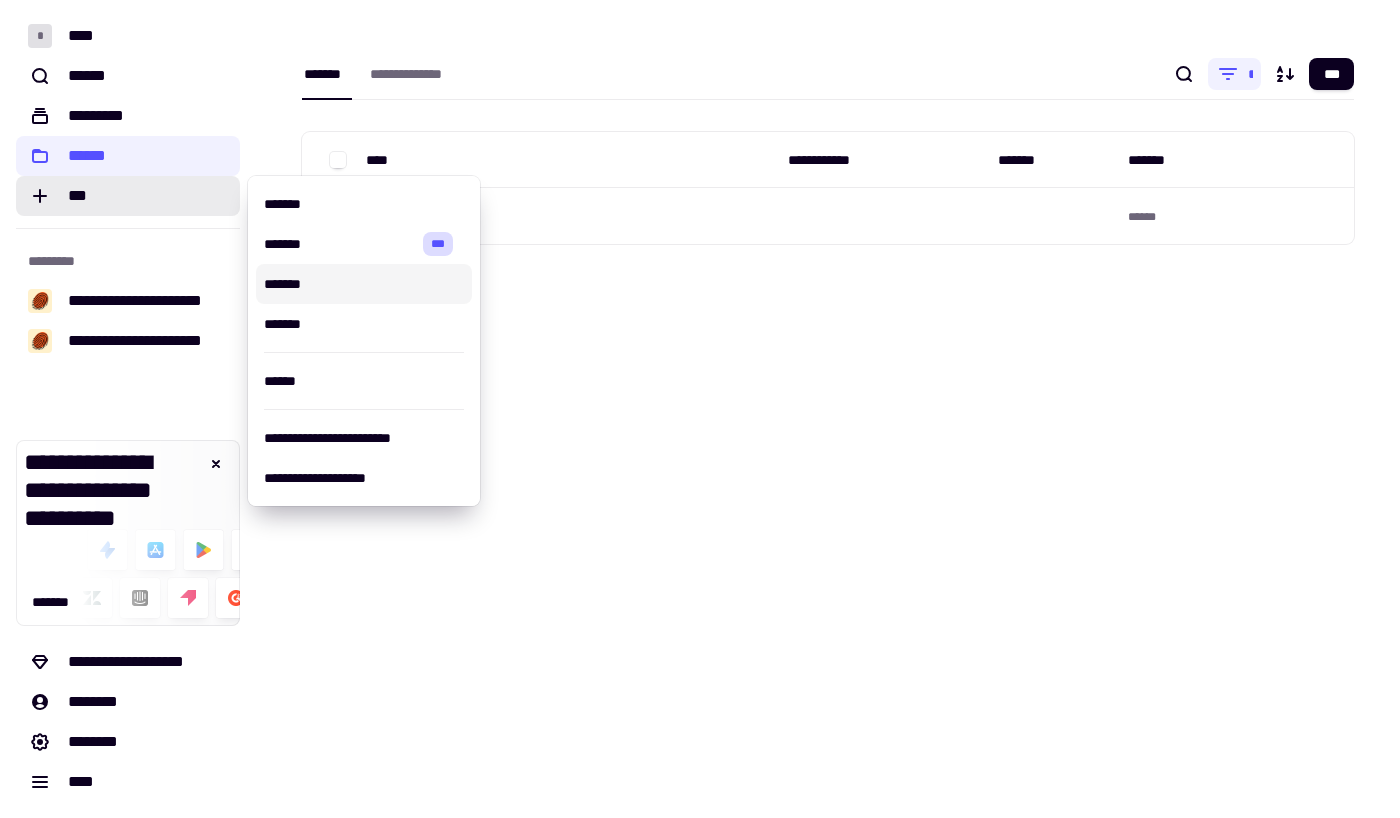 click on "*******" at bounding box center [364, 284] 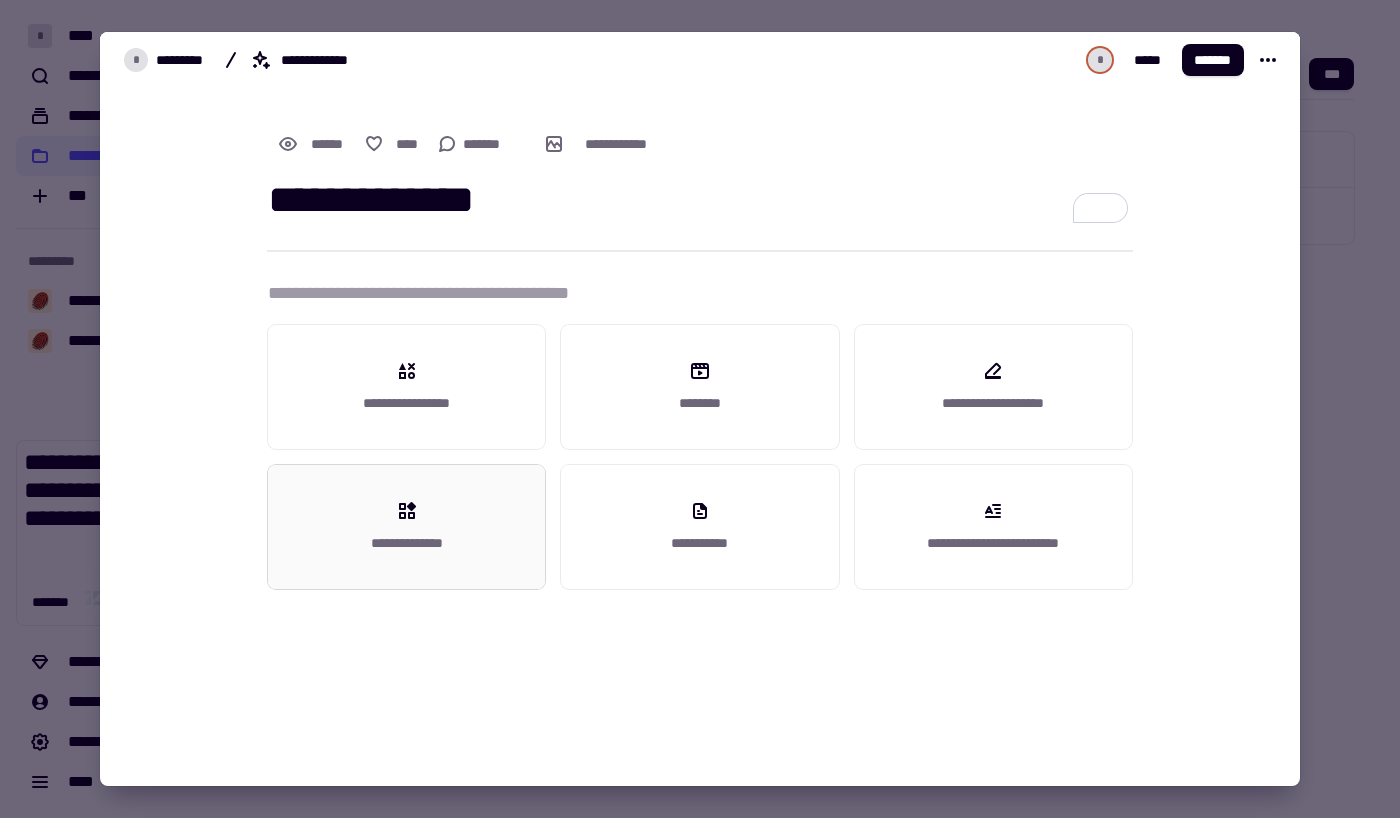 type on "**********" 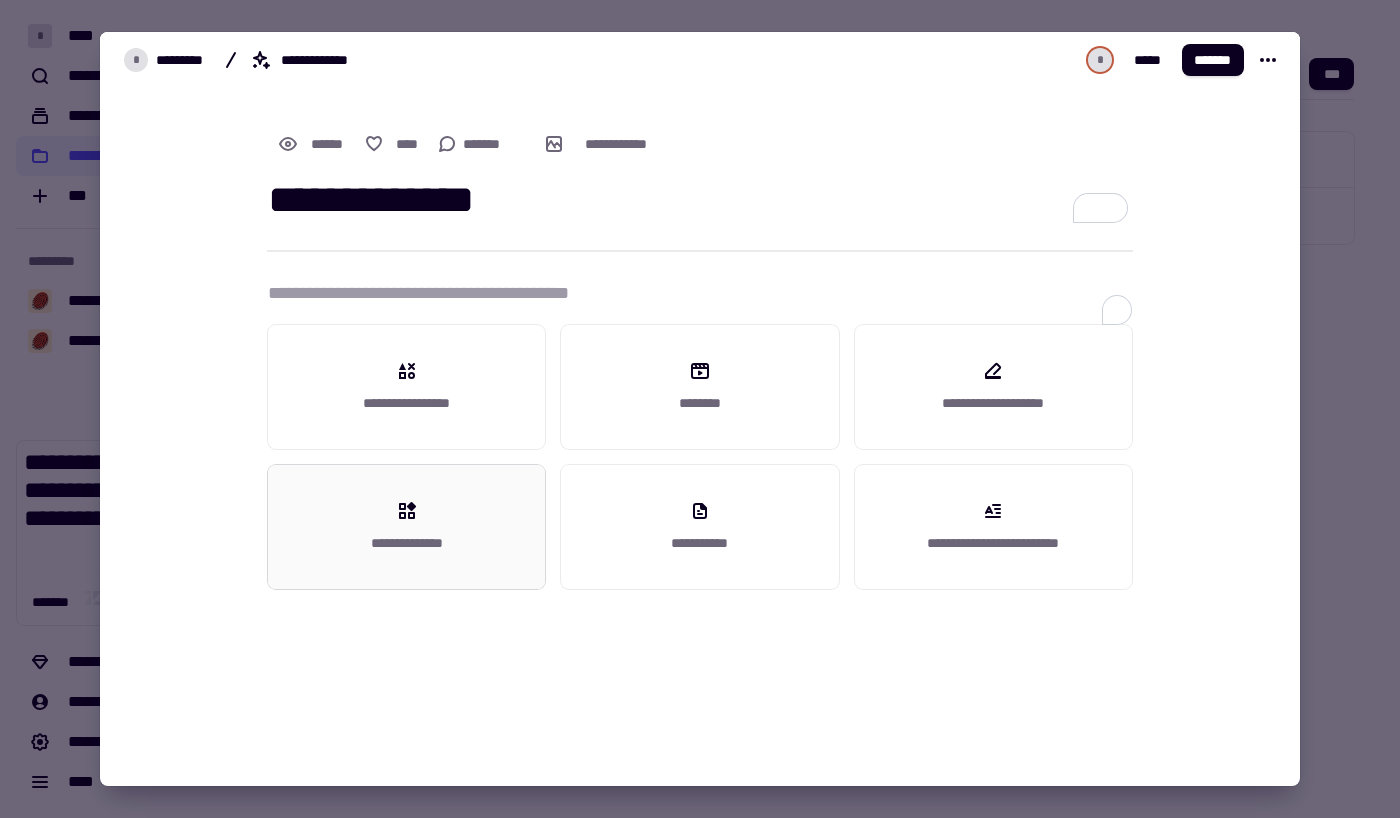click on "**********" 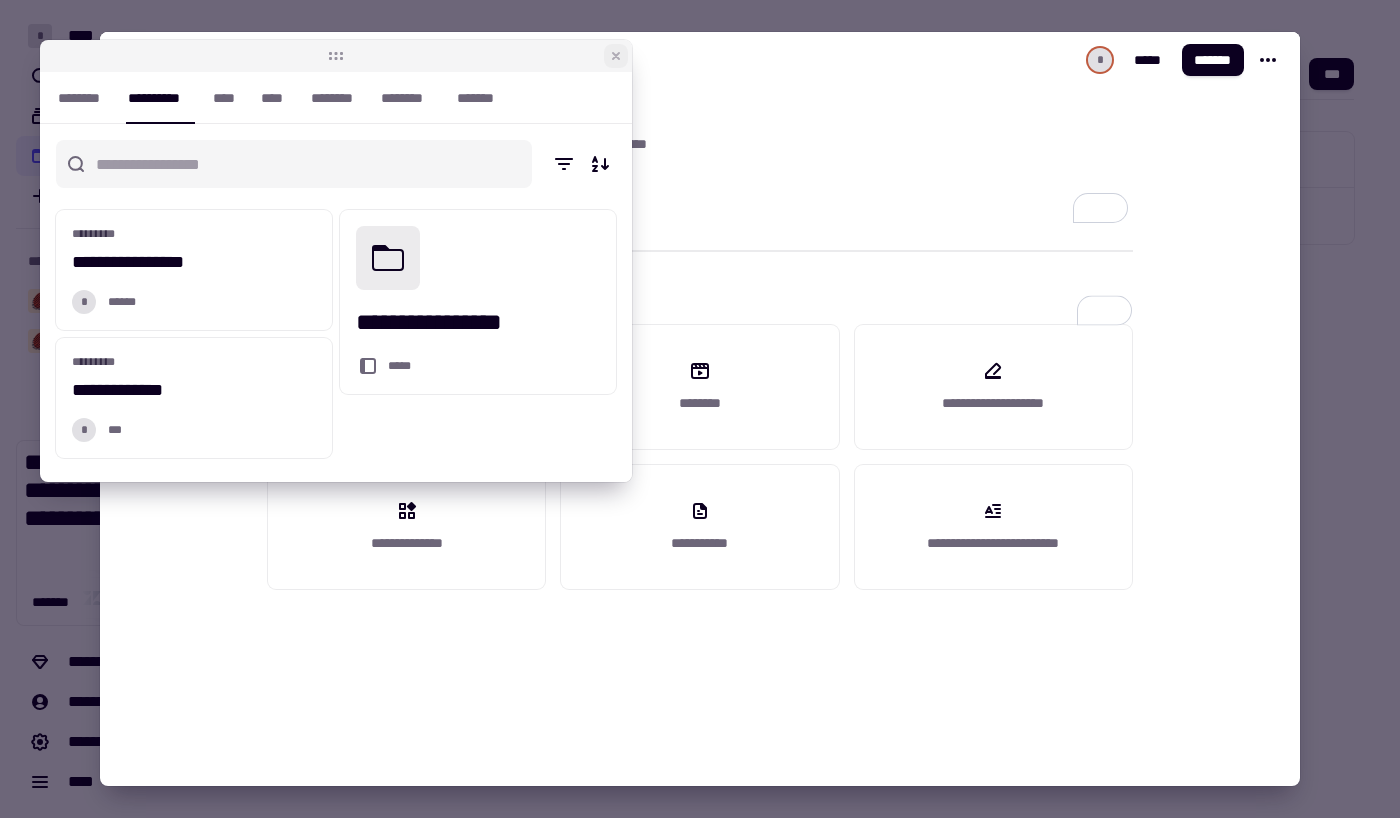 click 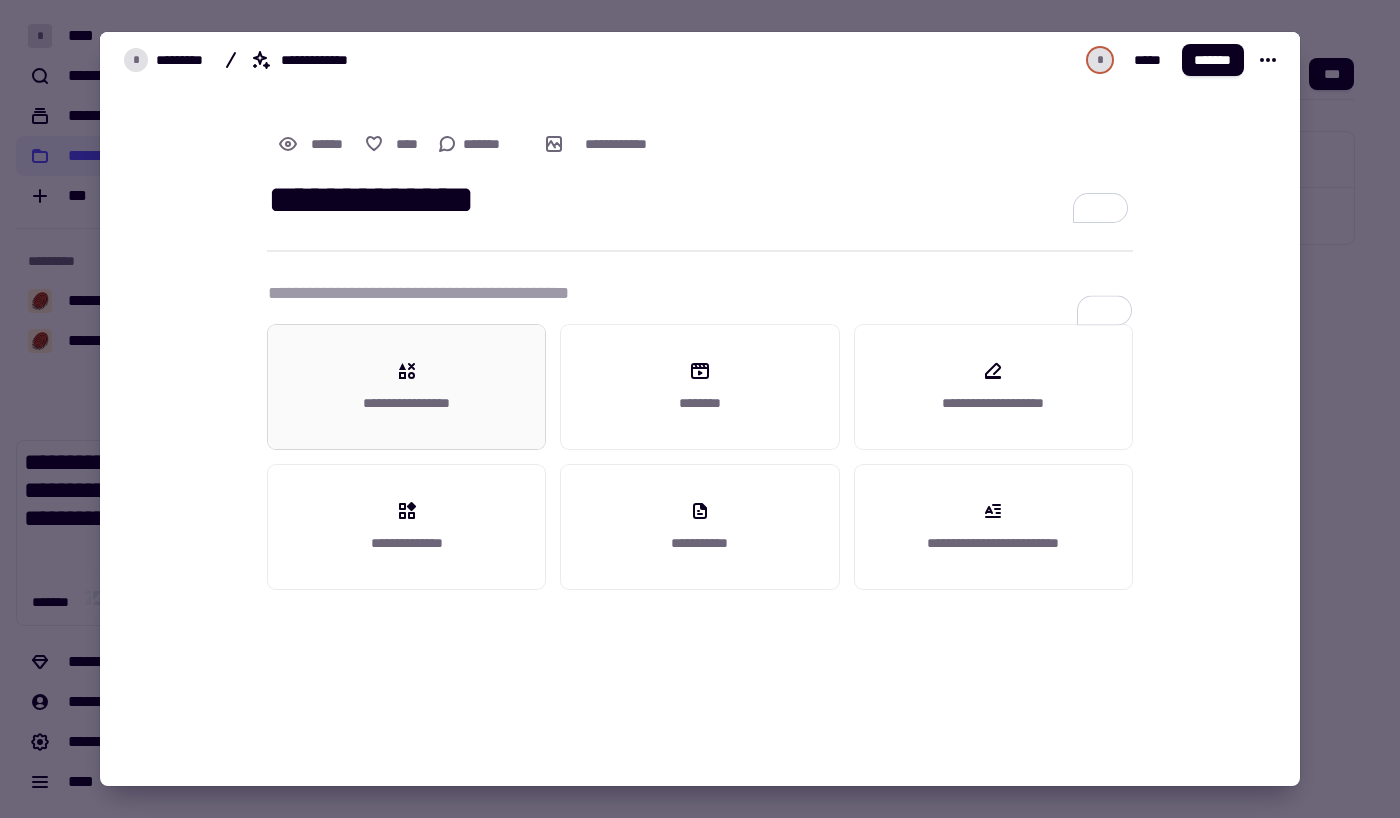click on "**********" 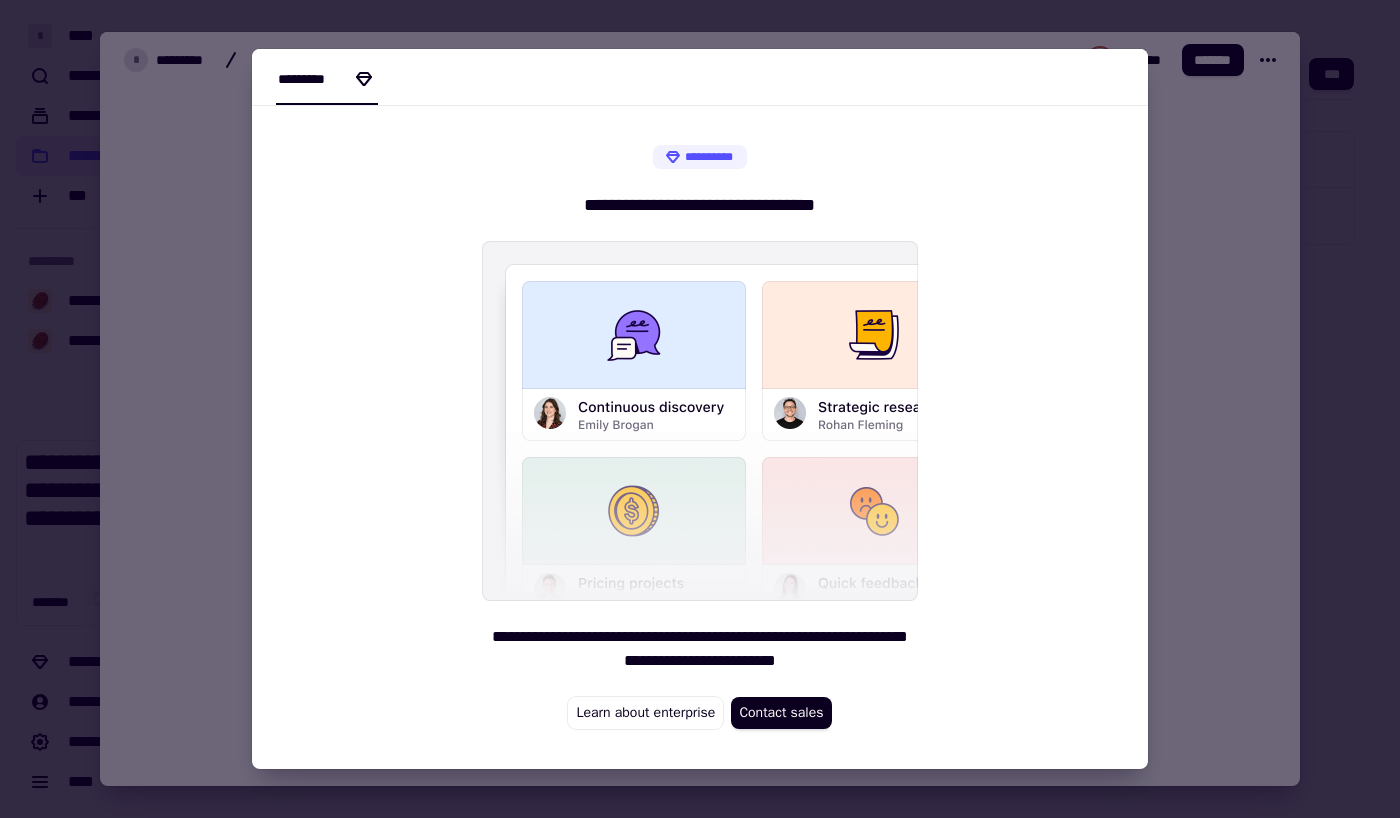 click at bounding box center [700, 409] 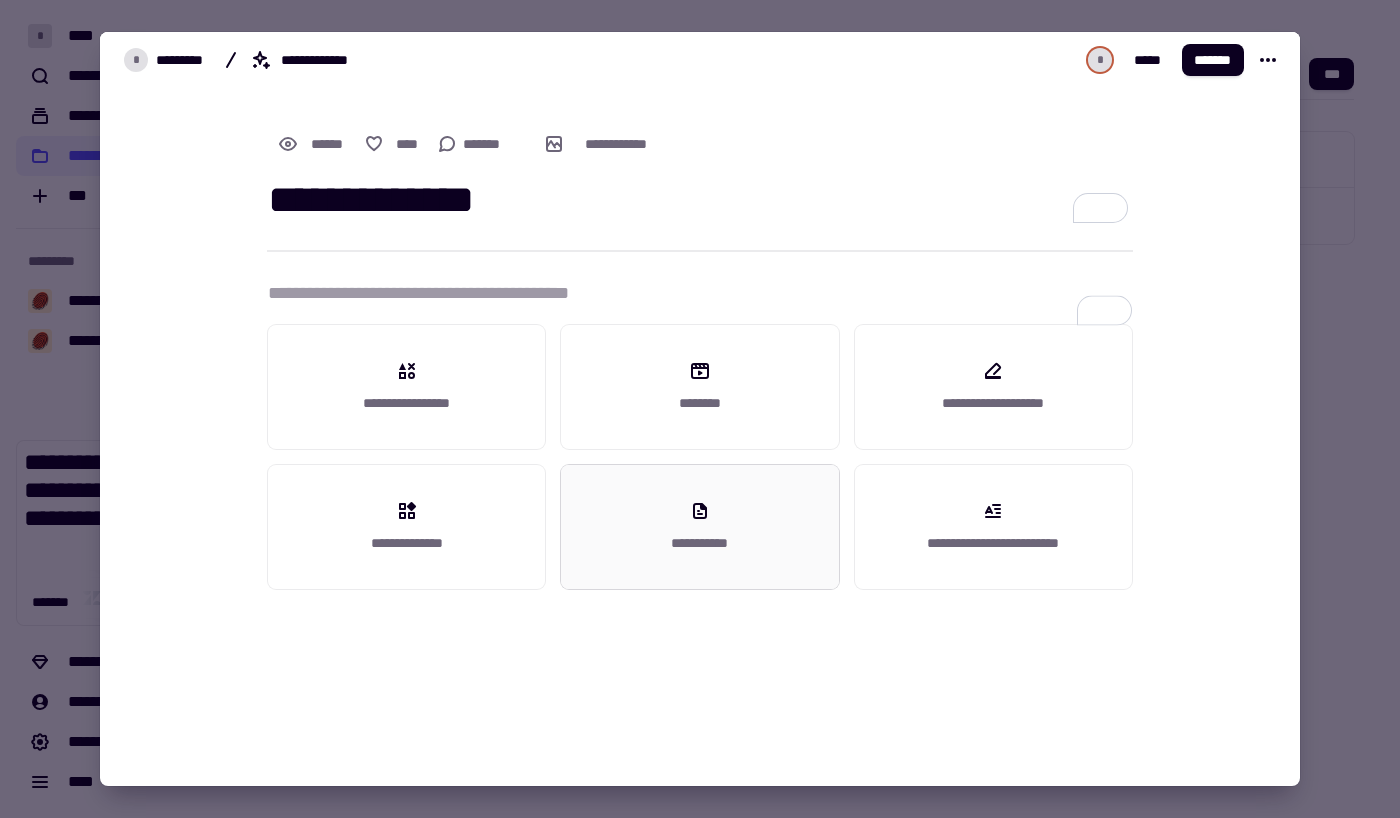 click on "**********" 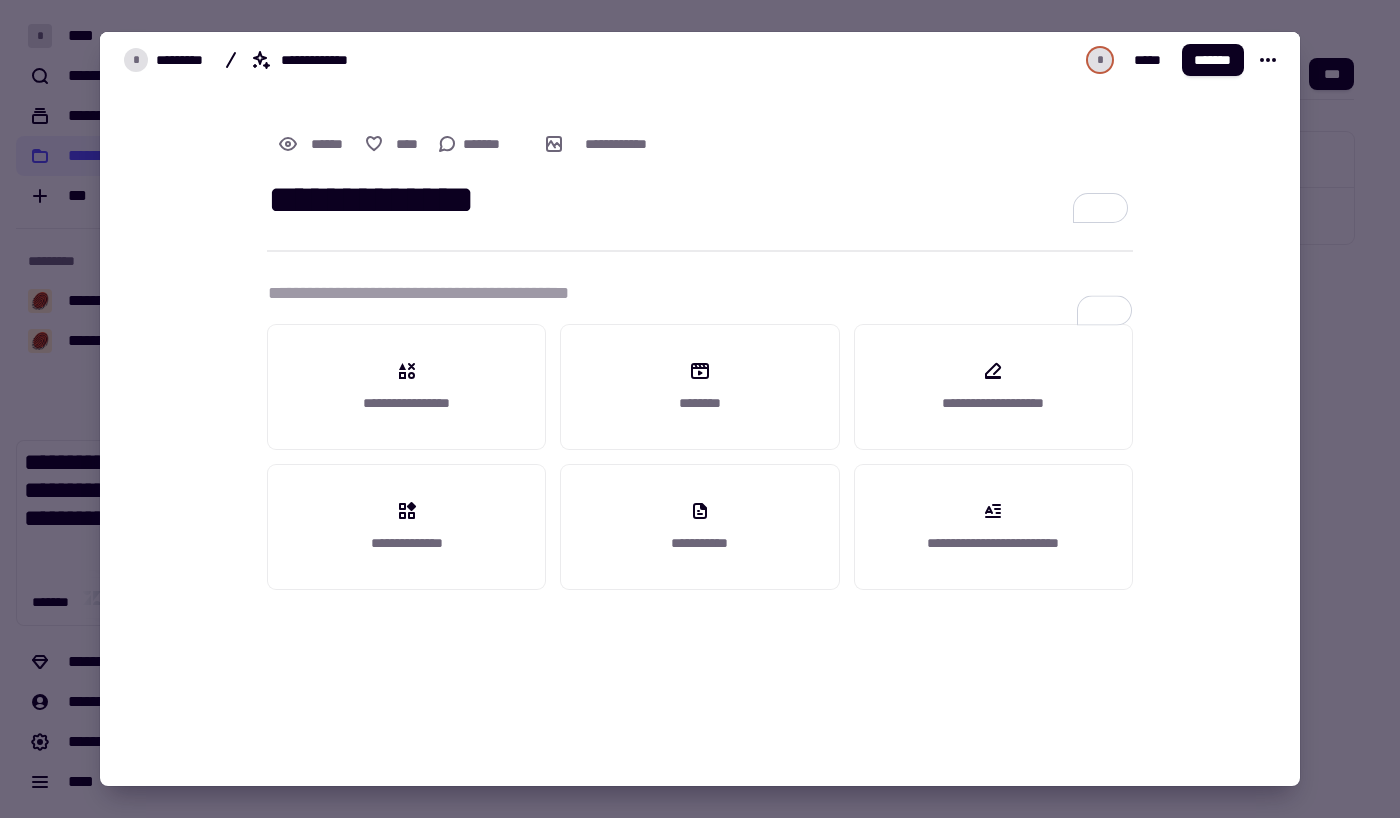 click on "[FIRST] [LAST] [EMAIL] [ADDRESS] [CITY], [STATE] [POSTAL_CODE] [COUNTRY] [PHONE] [SSN] [PASSPORT] [DRIVER_LICENSE] [CREDIT_CARD]" at bounding box center (700, 242) 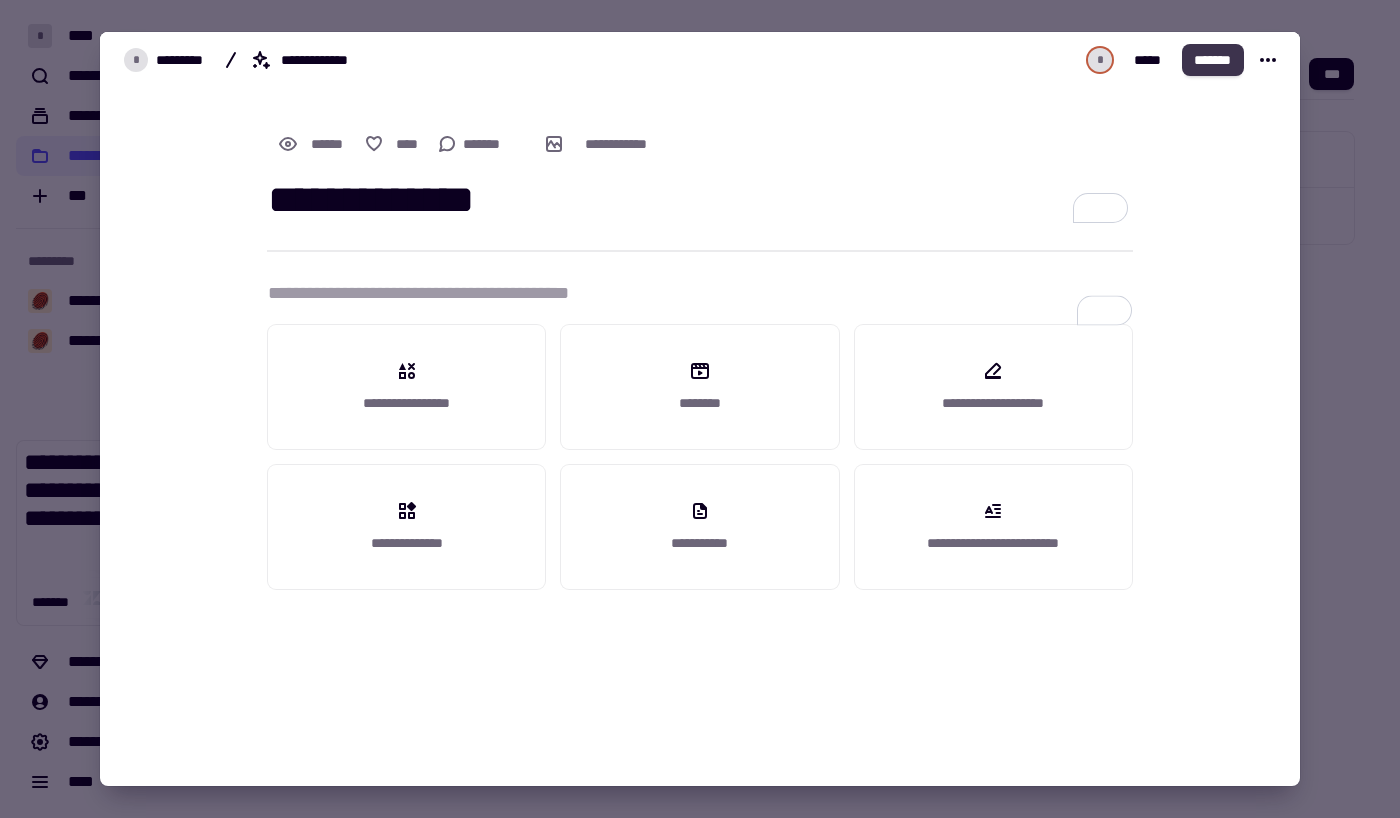 click on "*******" 